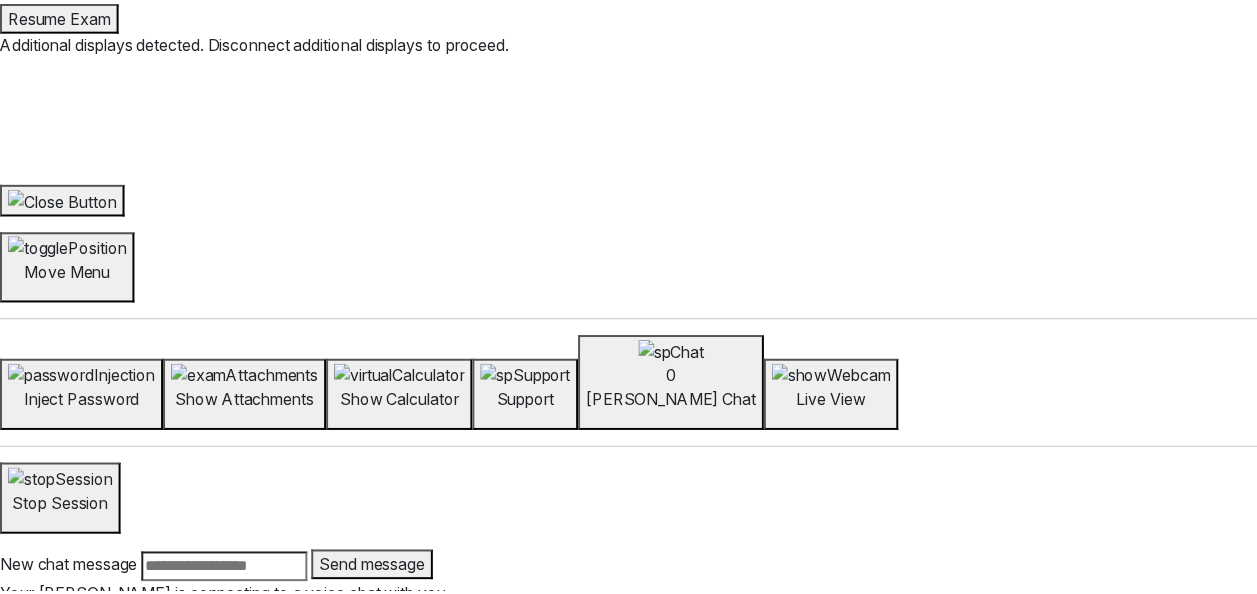 scroll, scrollTop: 0, scrollLeft: 0, axis: both 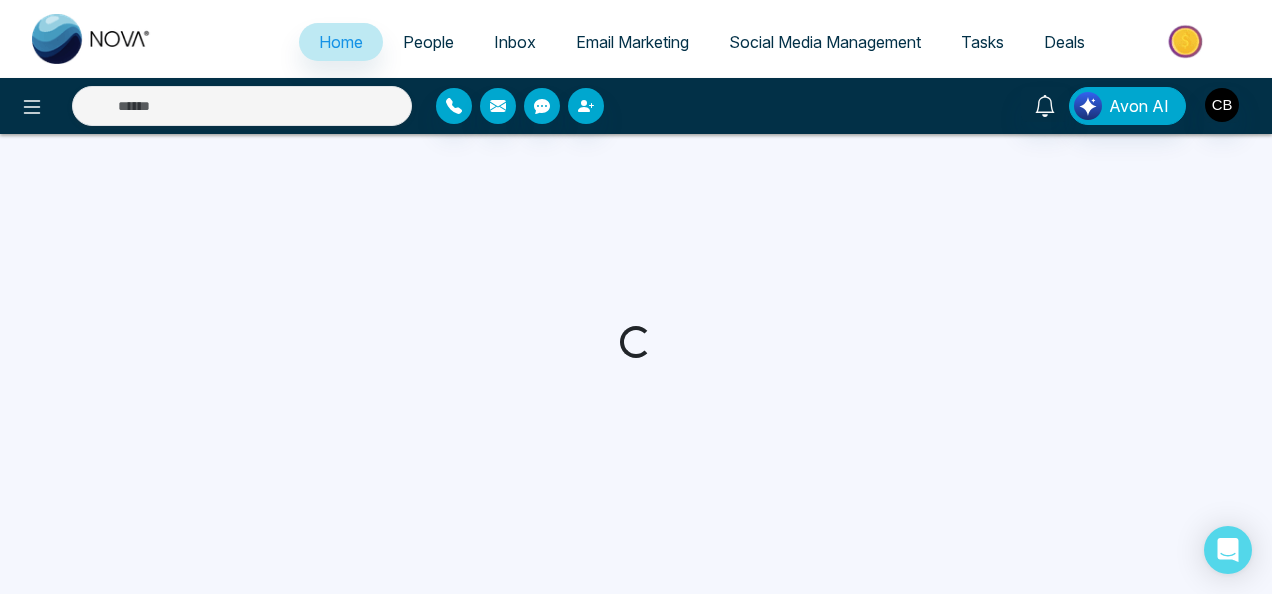 select on "*" 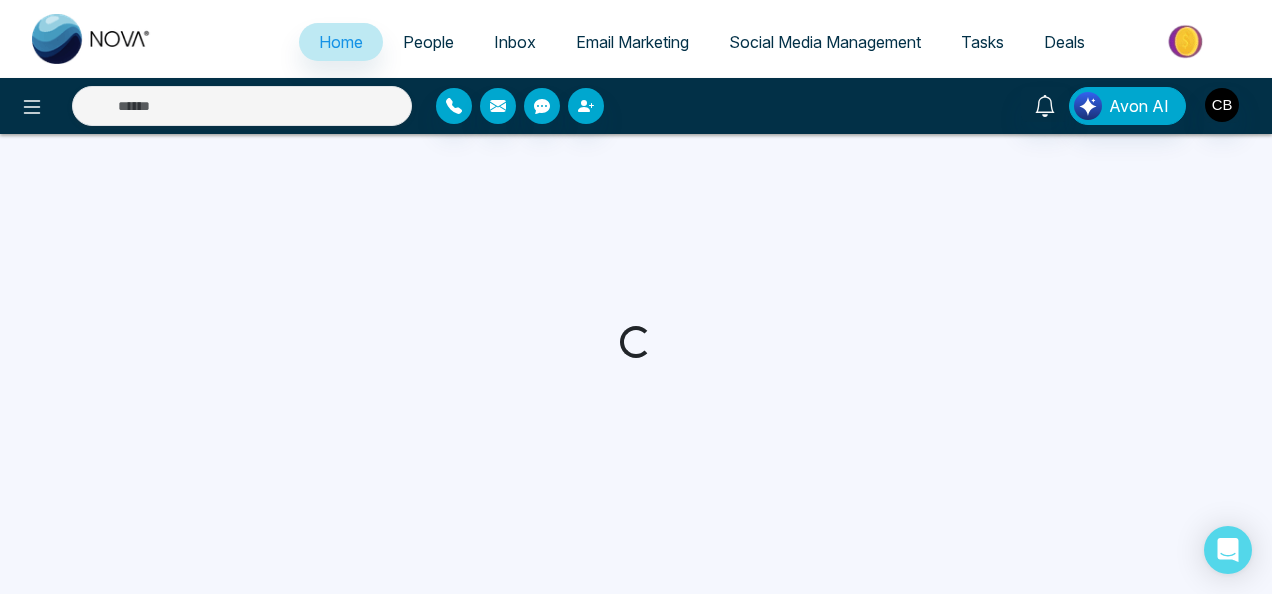 select on "*" 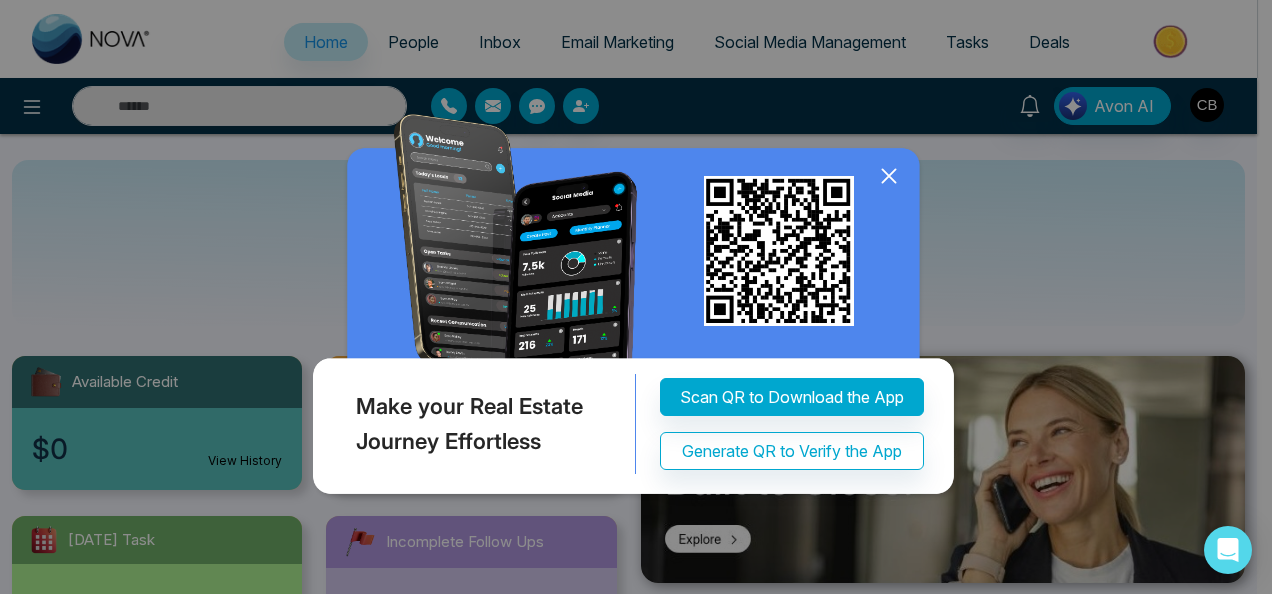 click 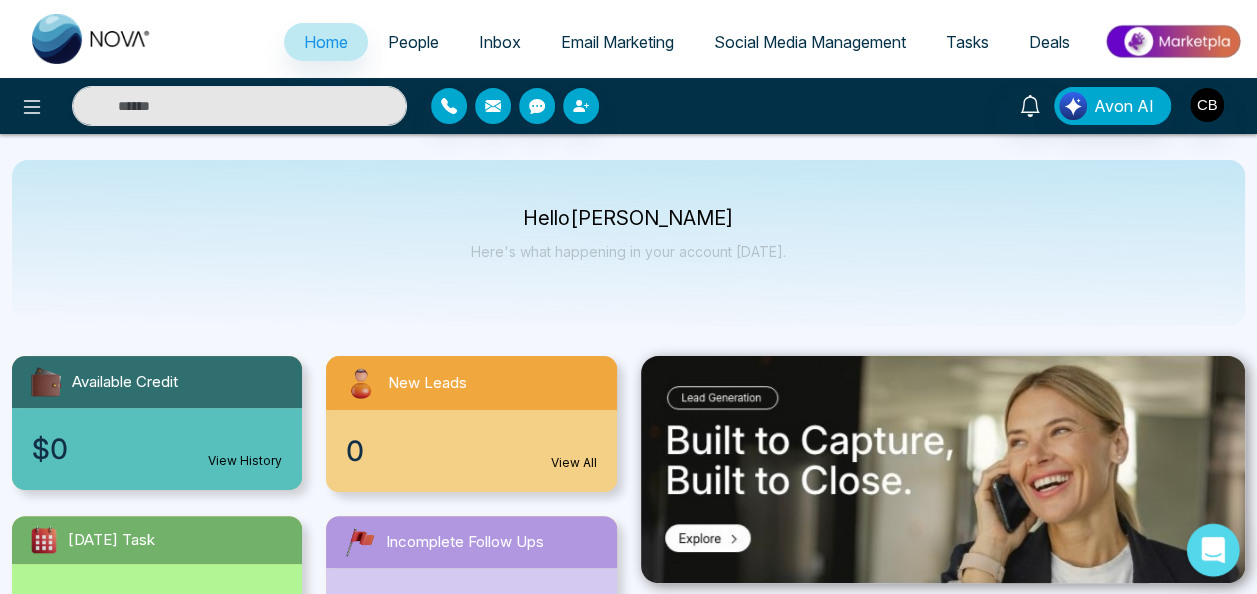 click 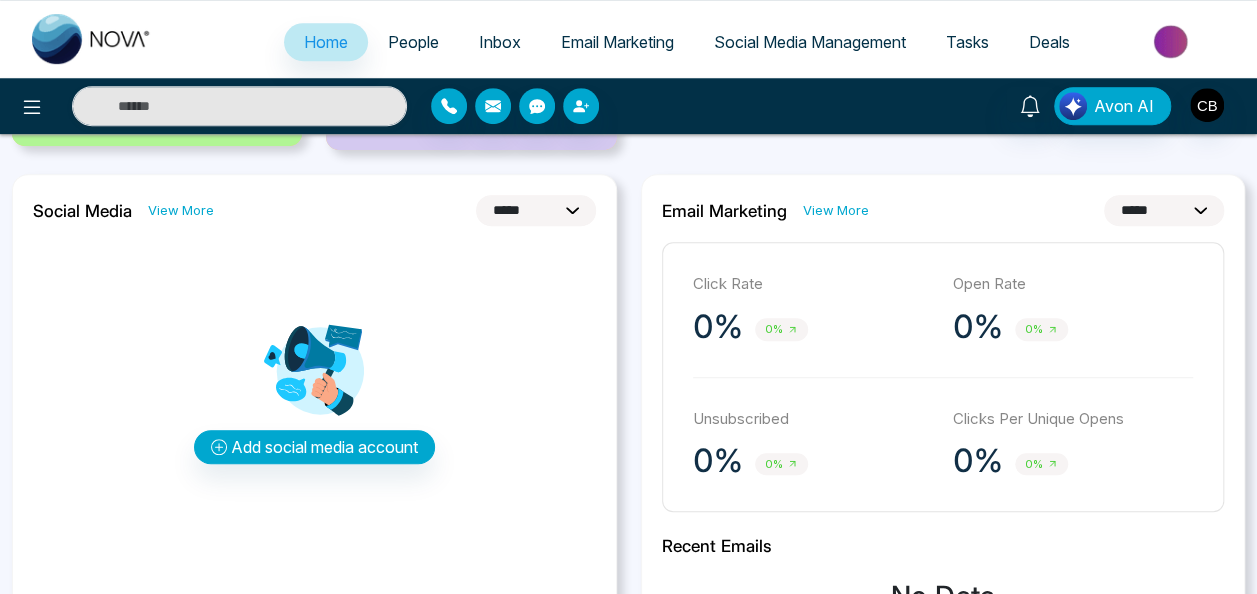 scroll, scrollTop: 502, scrollLeft: 0, axis: vertical 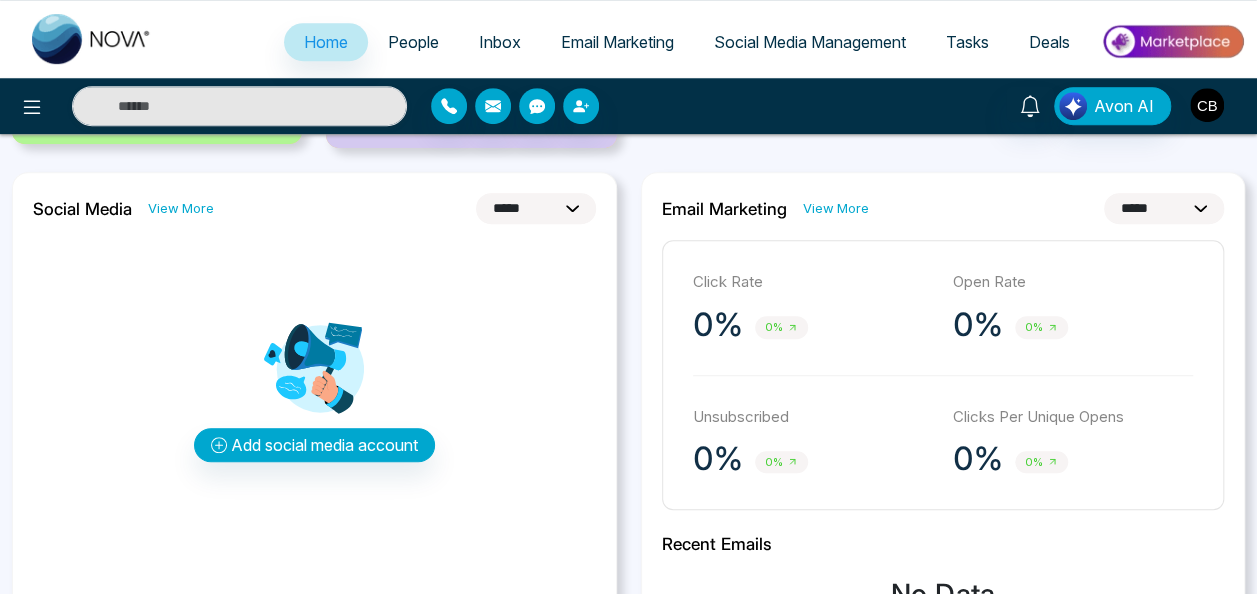 click at bounding box center (1207, 105) 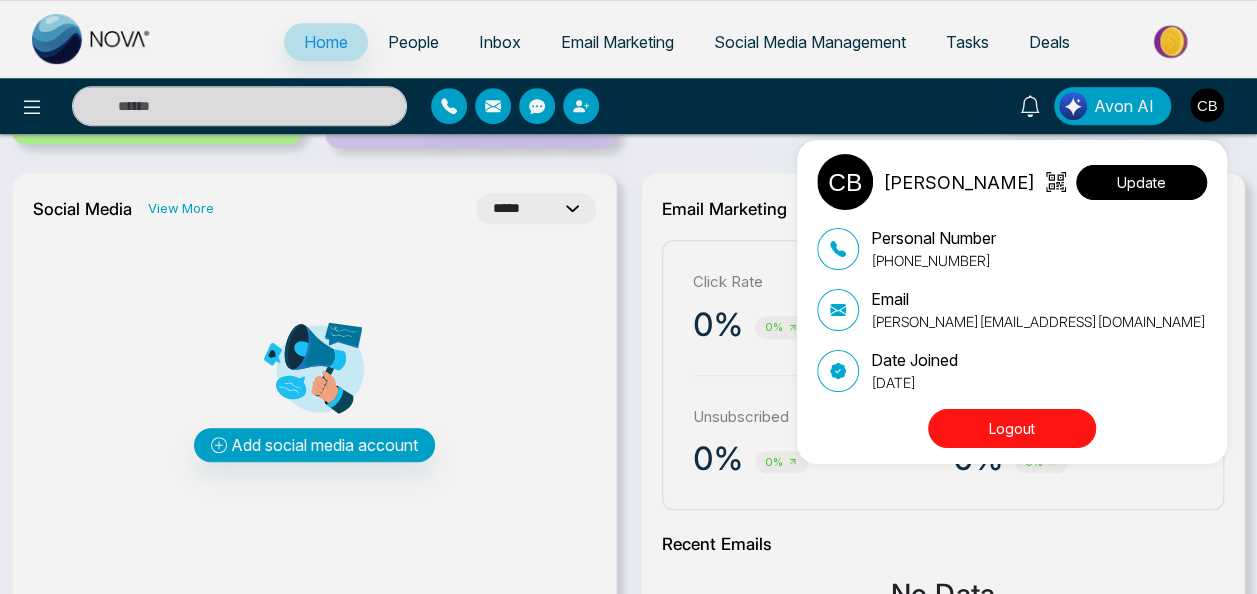 click on "Update" at bounding box center (1141, 182) 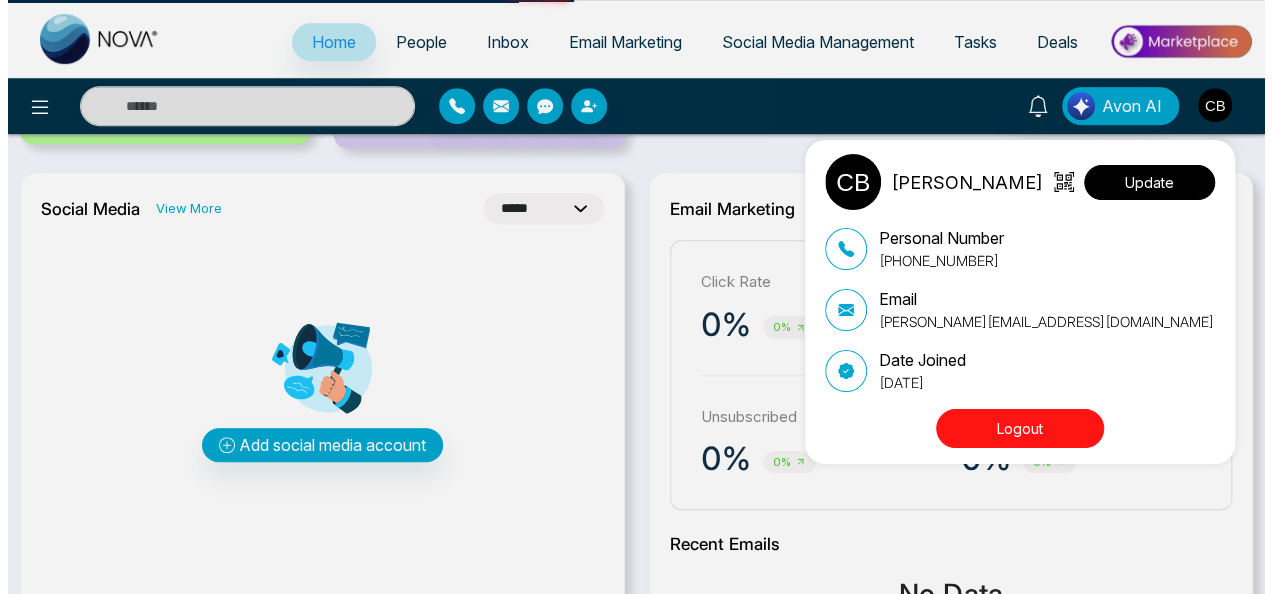 scroll, scrollTop: 0, scrollLeft: 0, axis: both 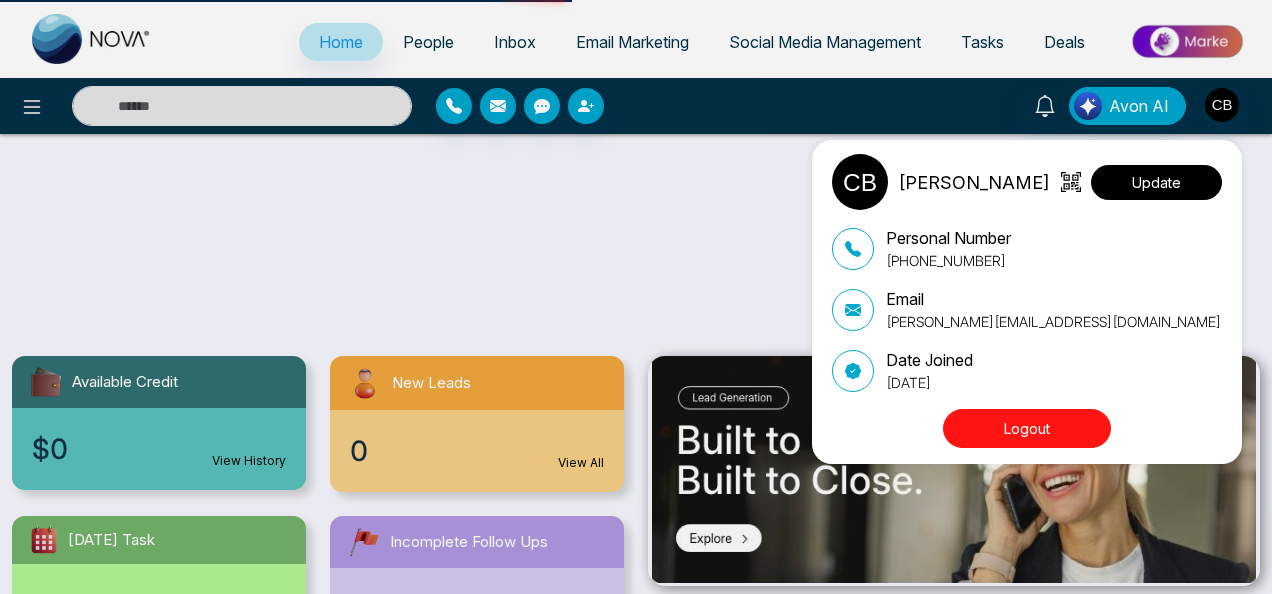 select 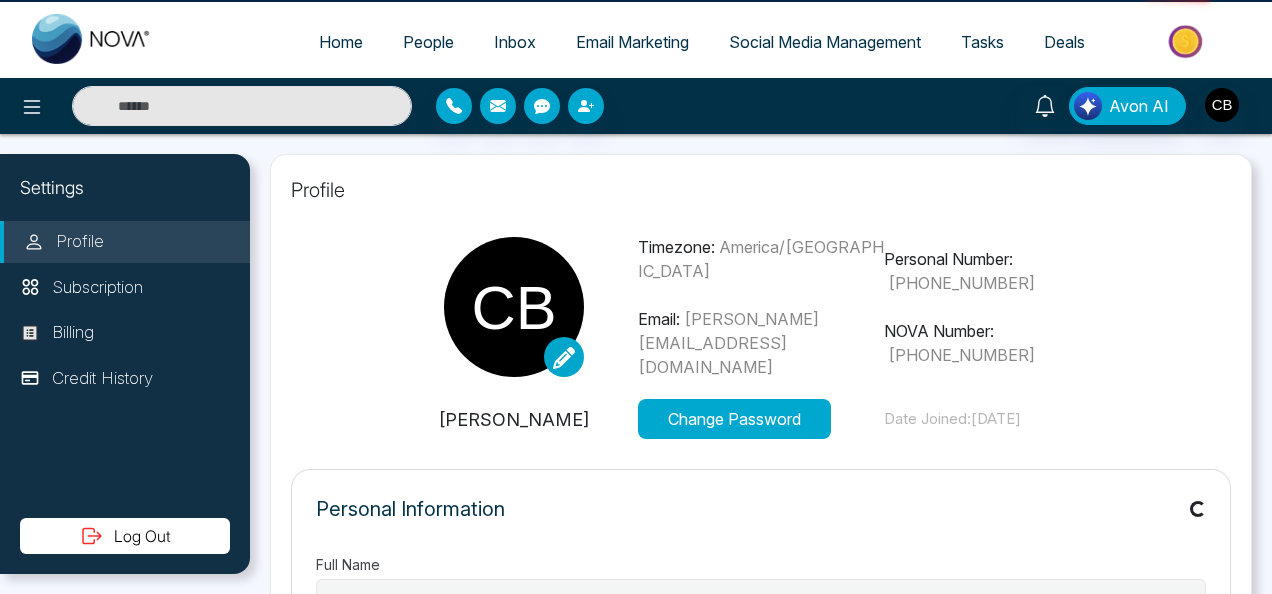 type on "**********" 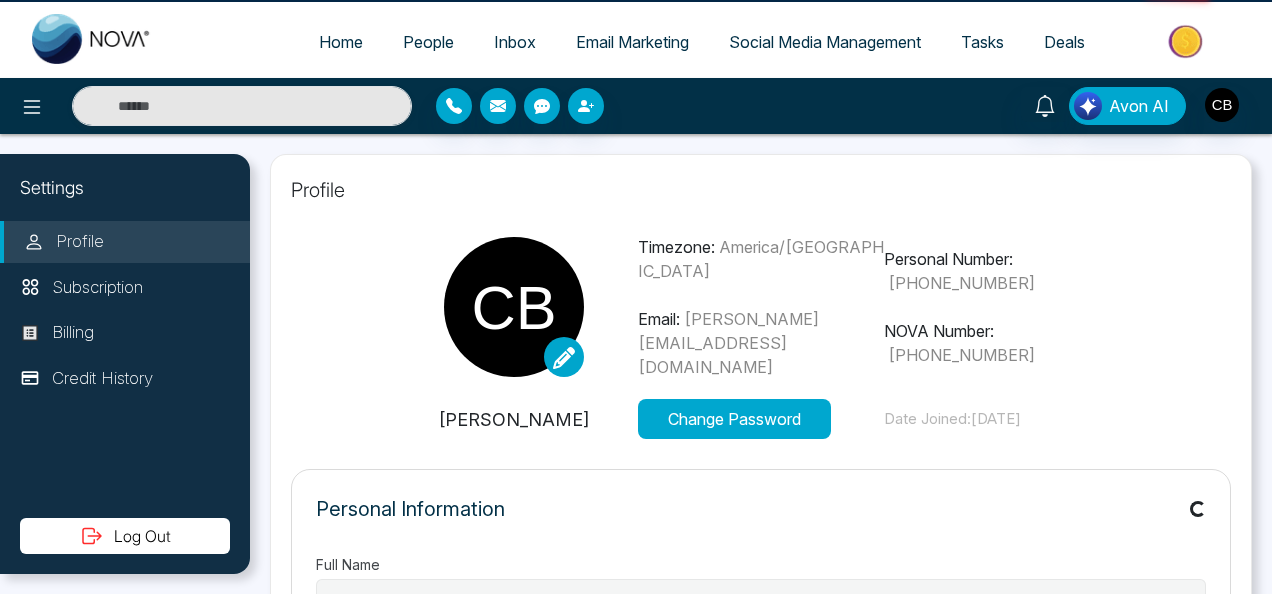 type on "**********" 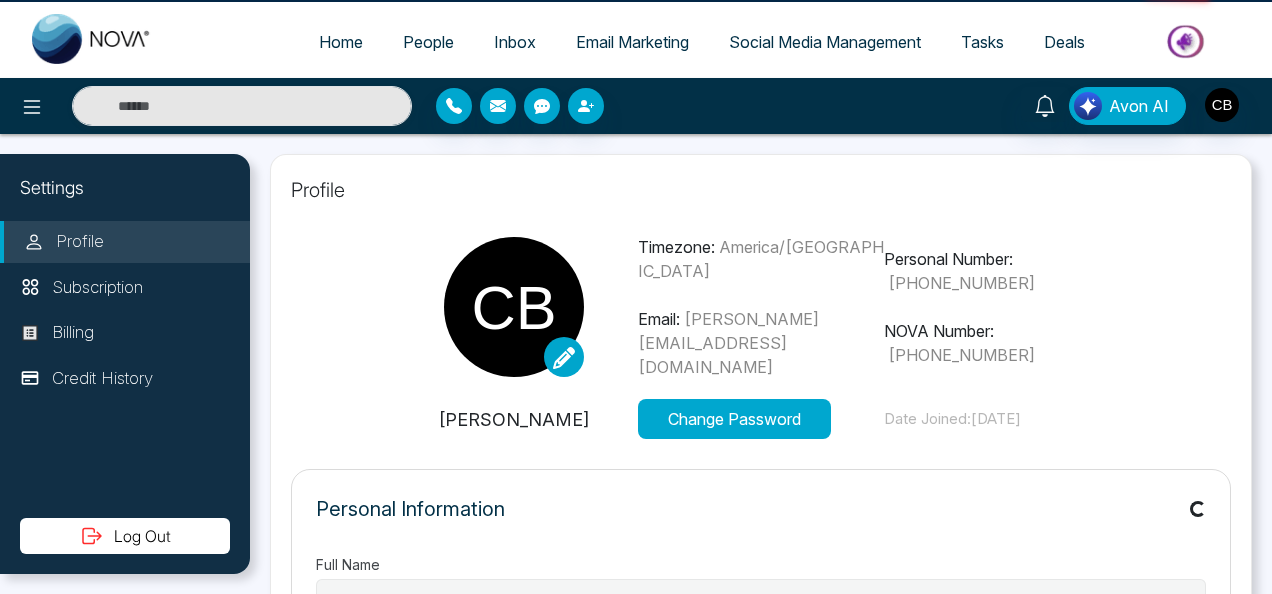 select on "**" 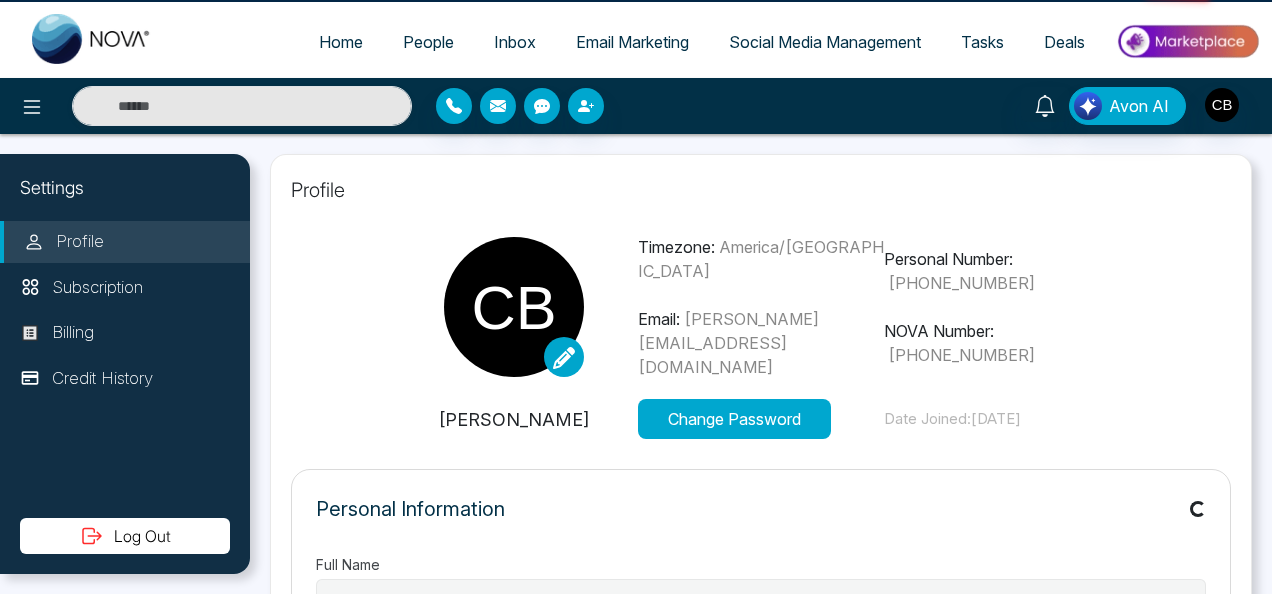 type on "**********" 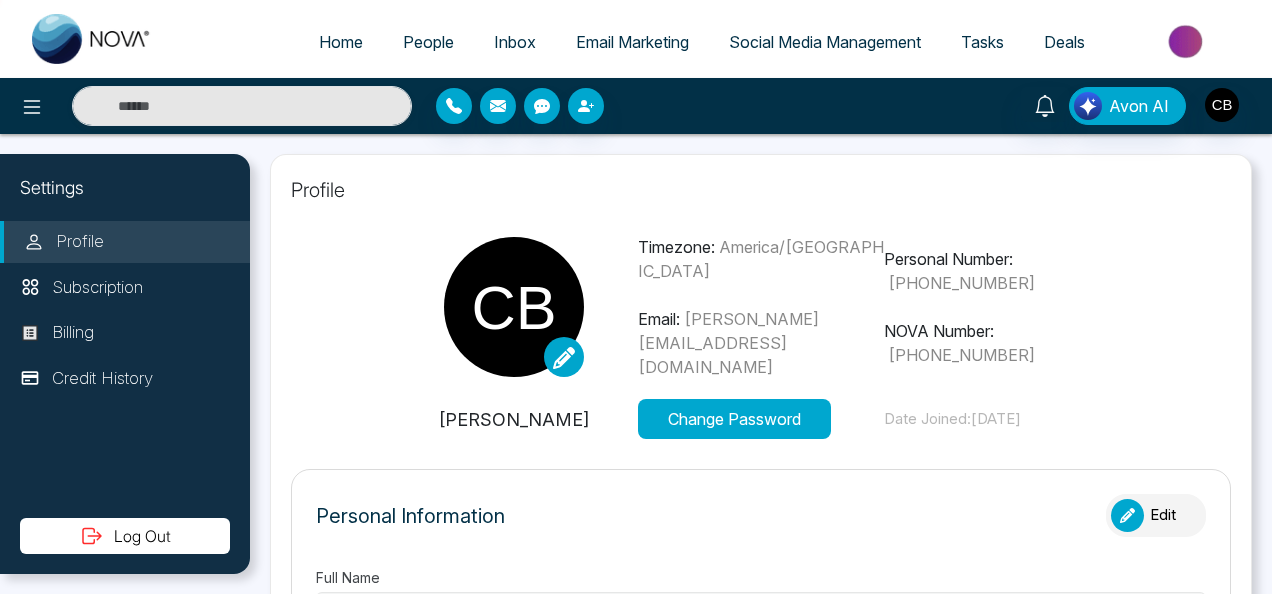 click 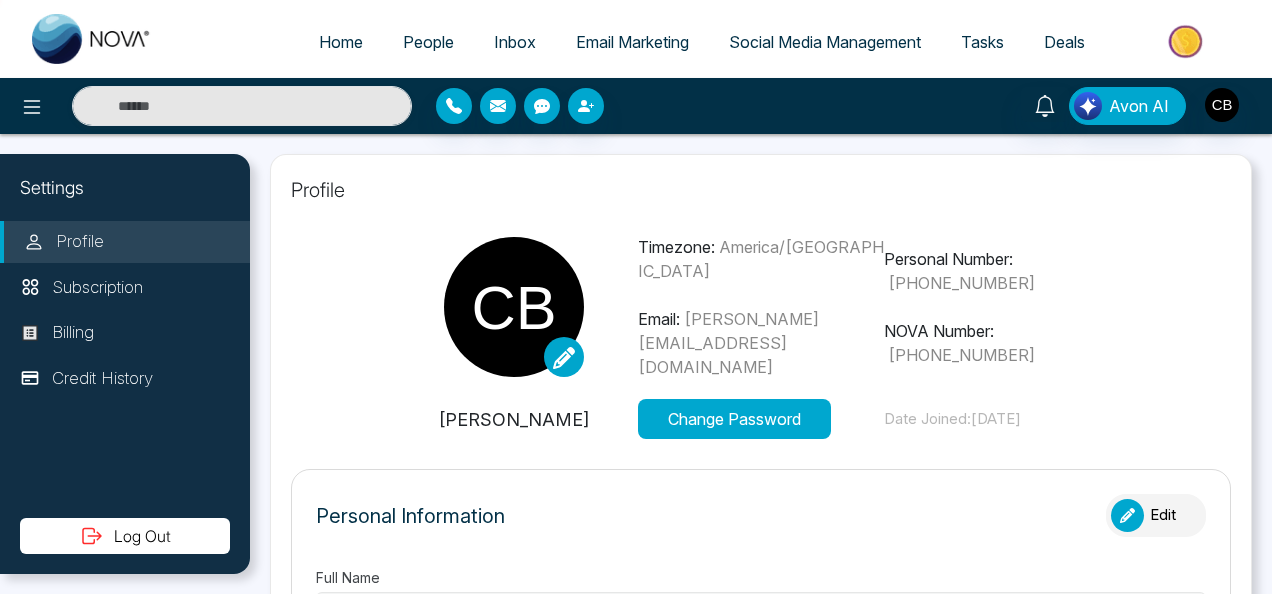 click at bounding box center (0, 0) 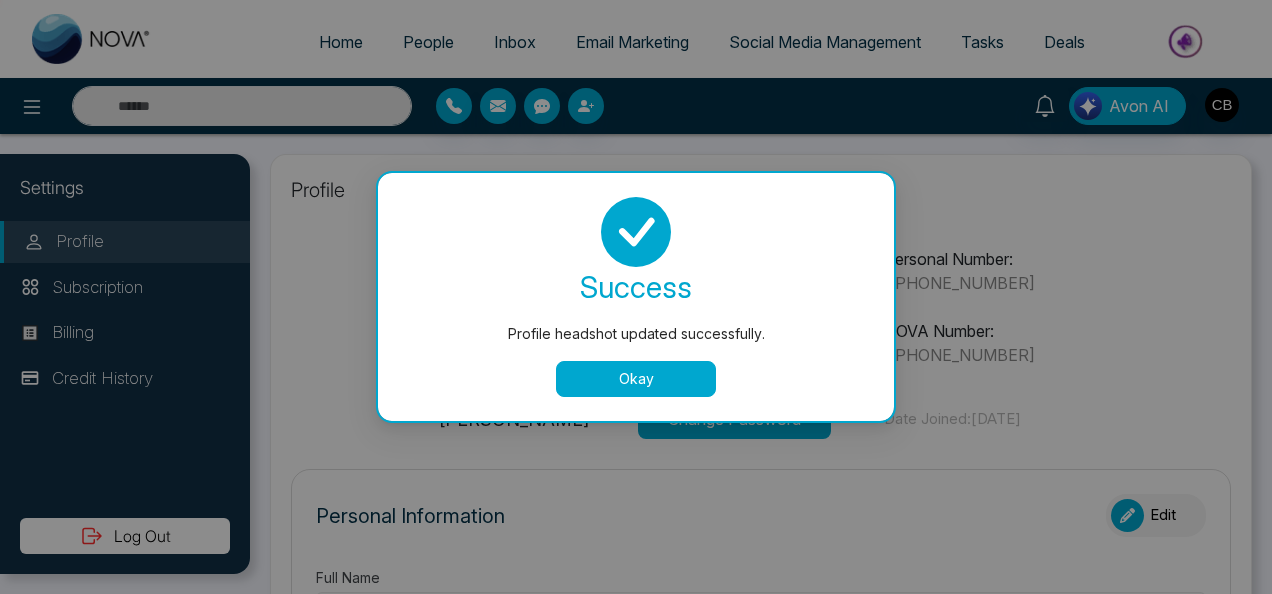 select 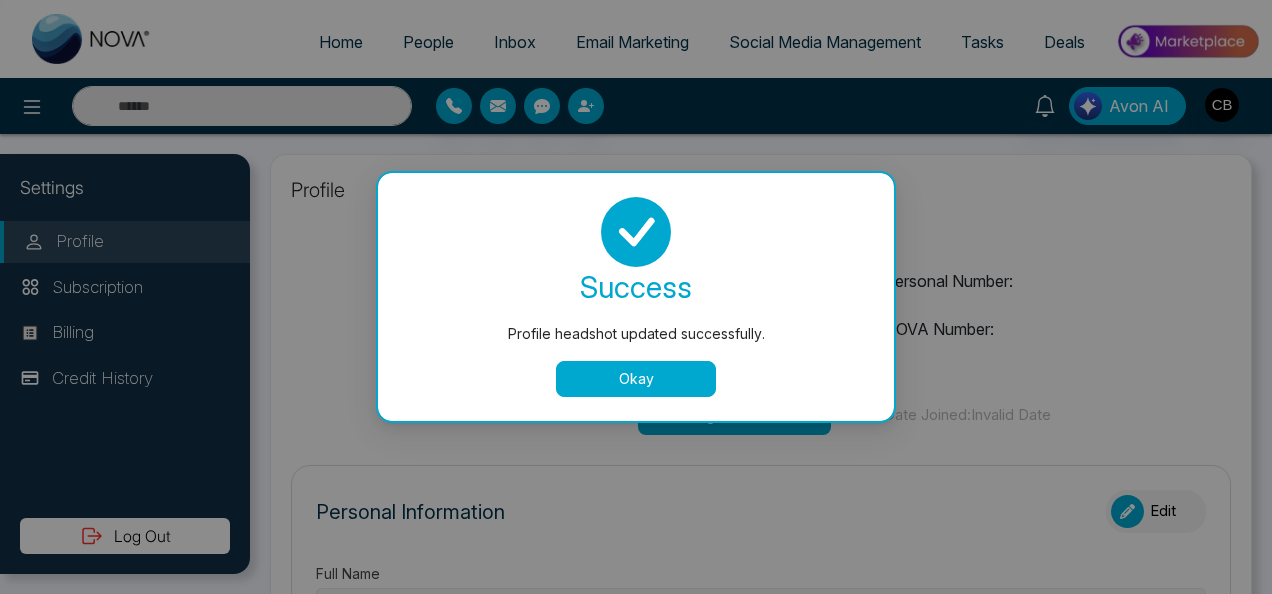 type on "**********" 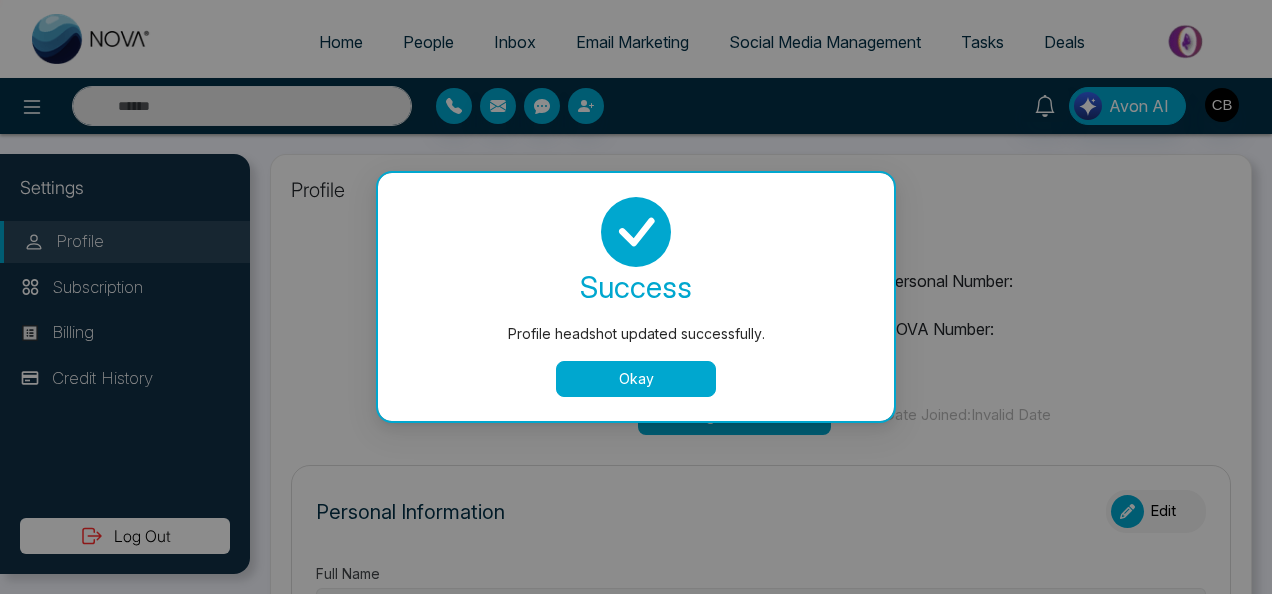 select on "**" 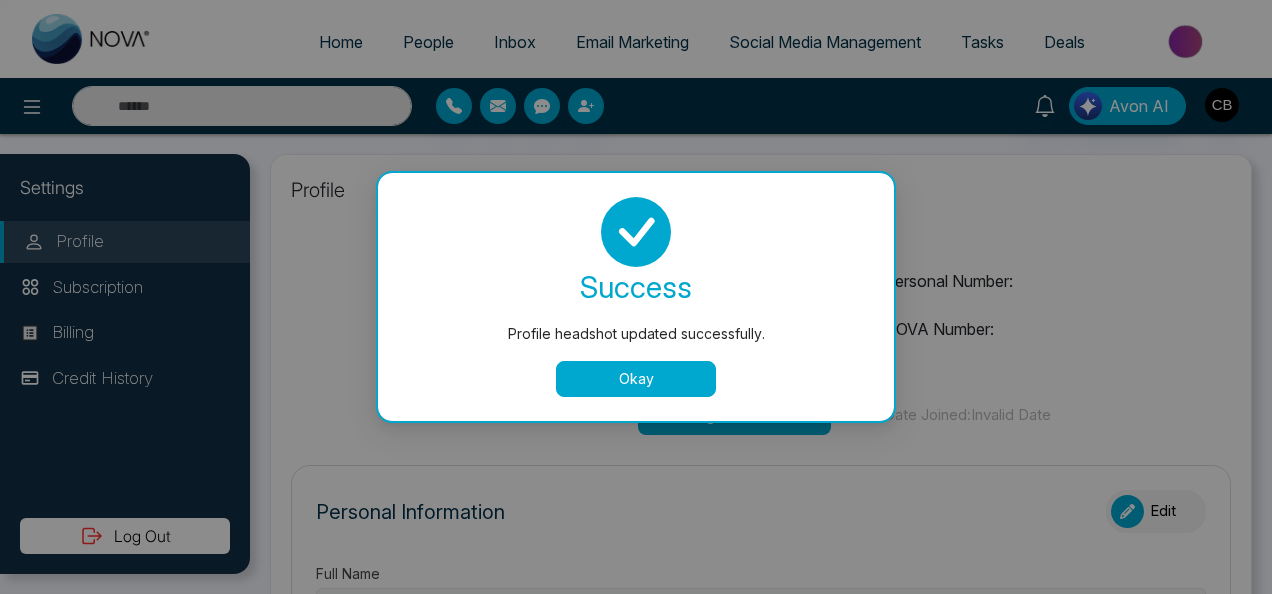type on "**********" 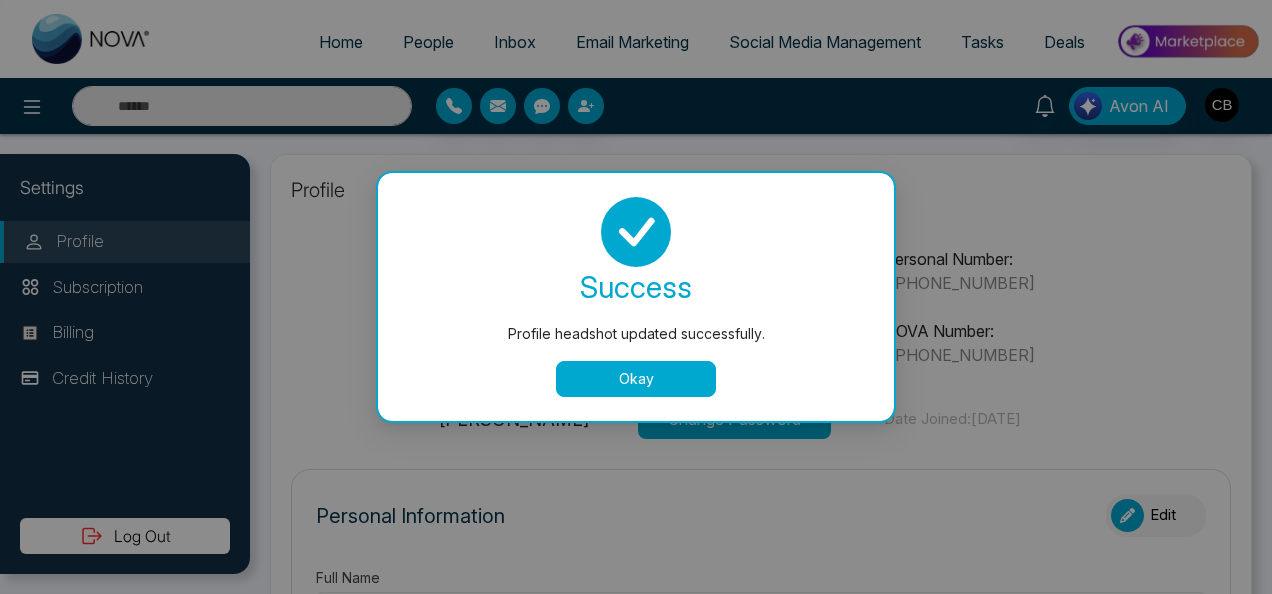 click on "Okay" at bounding box center (636, 379) 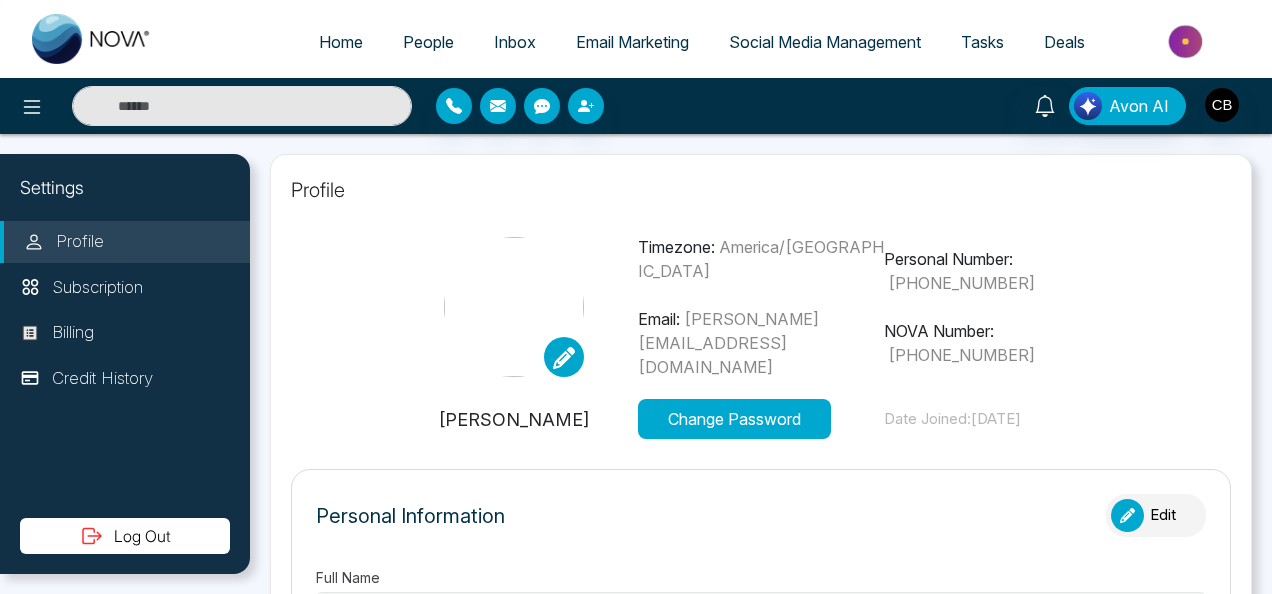 click 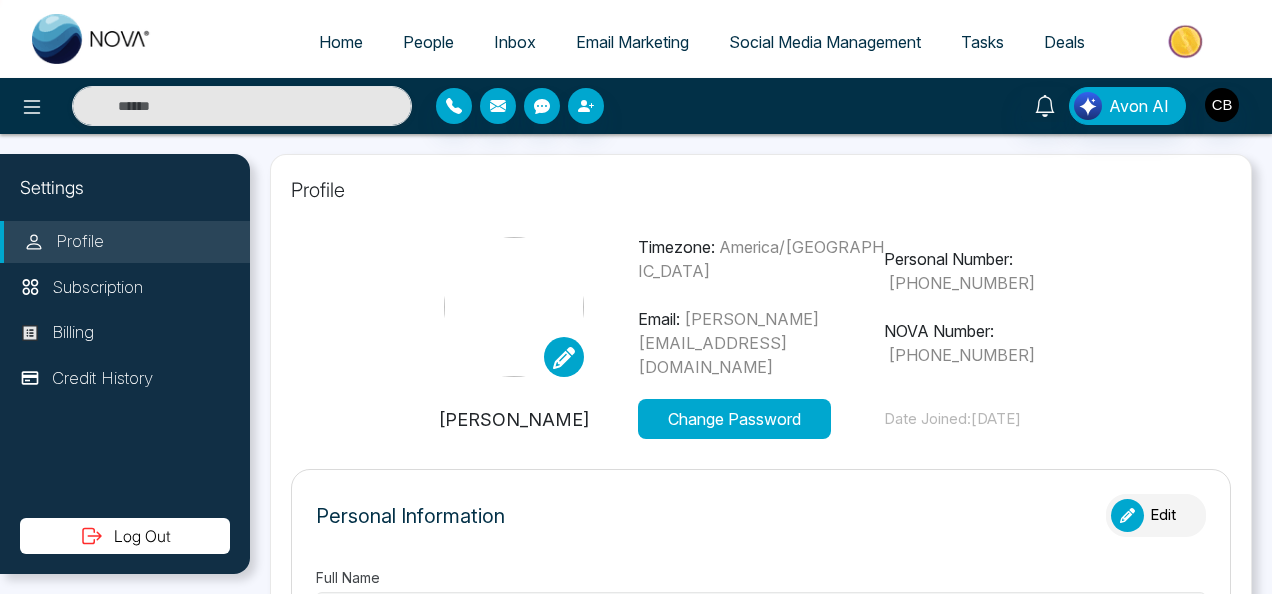 click at bounding box center [0, 0] 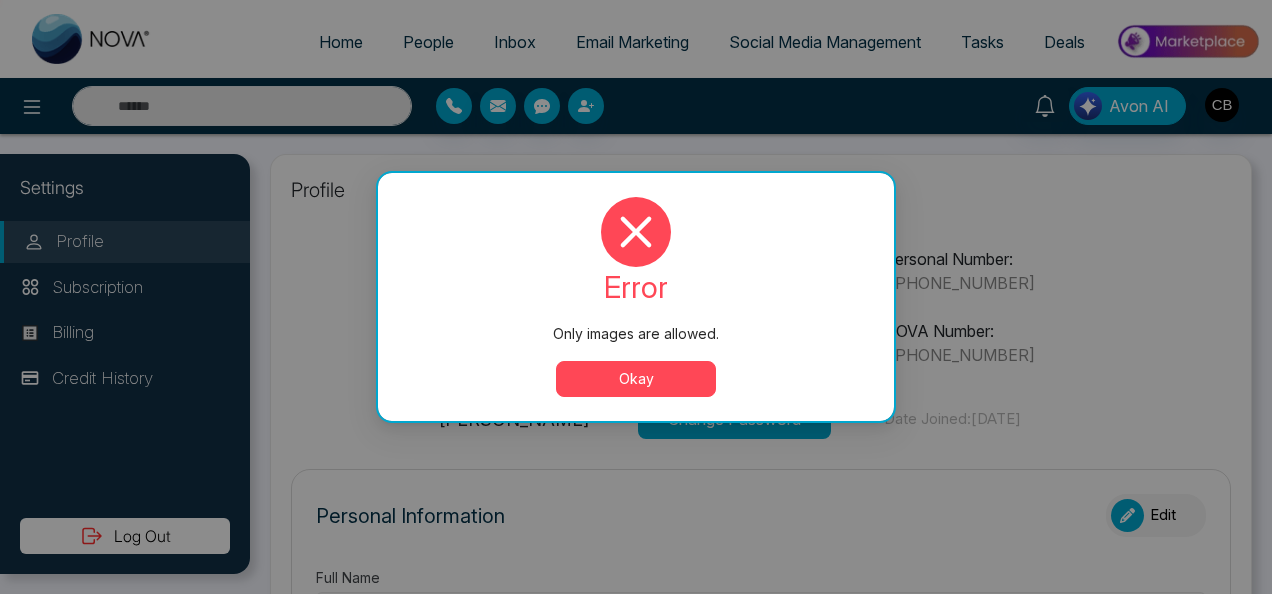 click on "Okay" at bounding box center (636, 379) 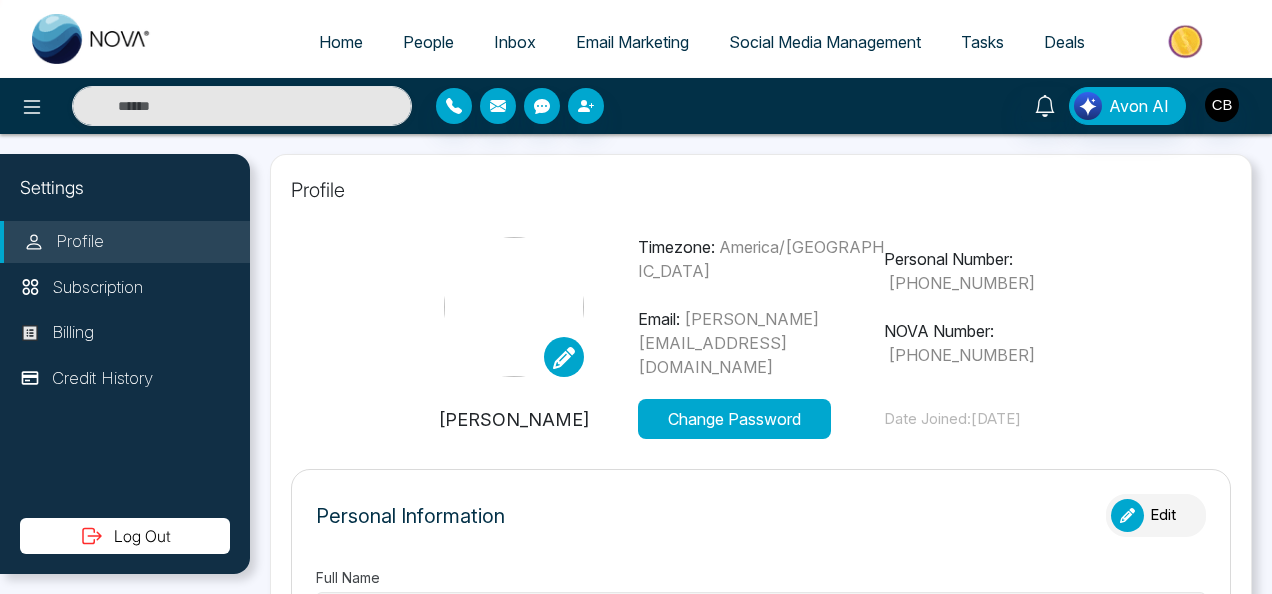 click 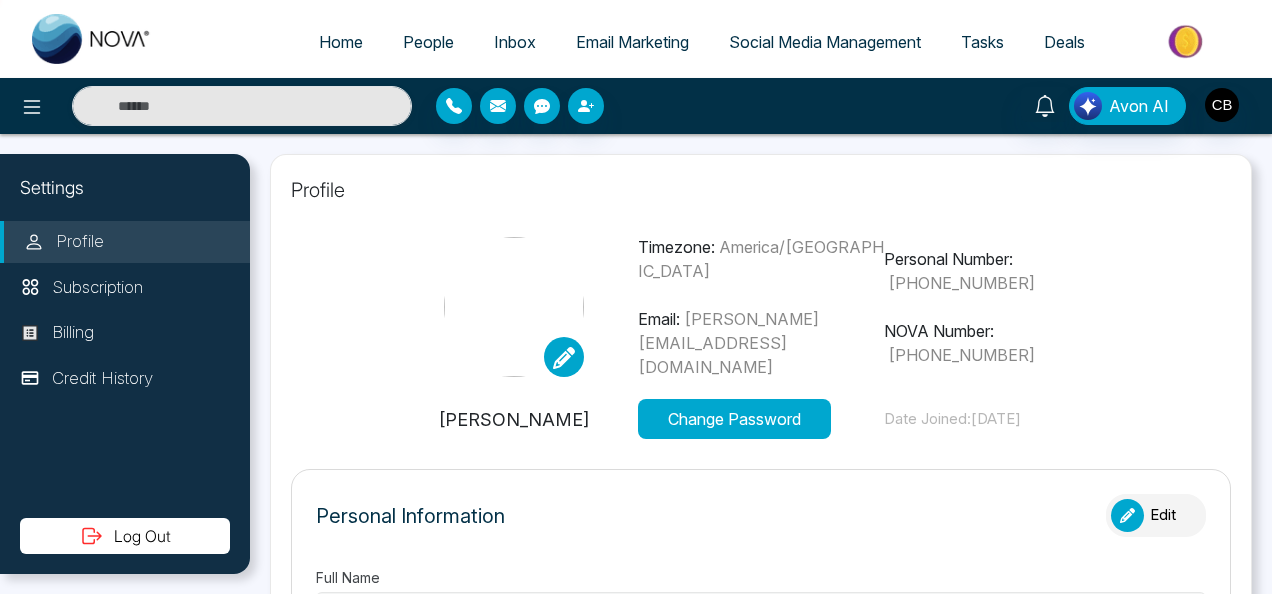 click at bounding box center [0, 0] 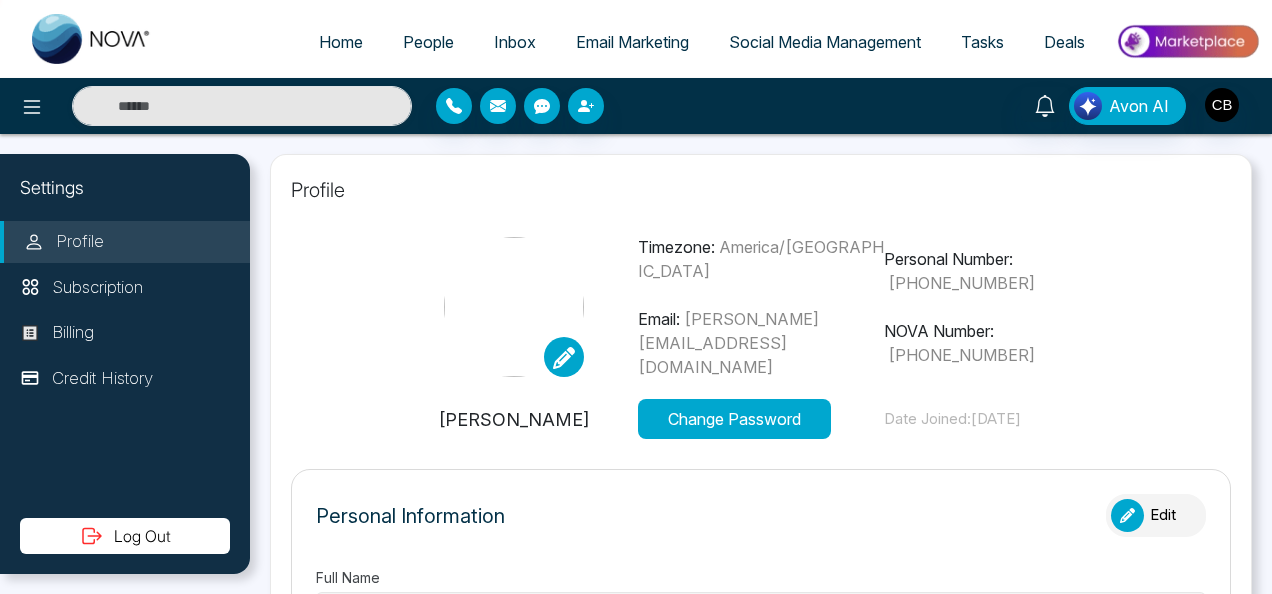 click 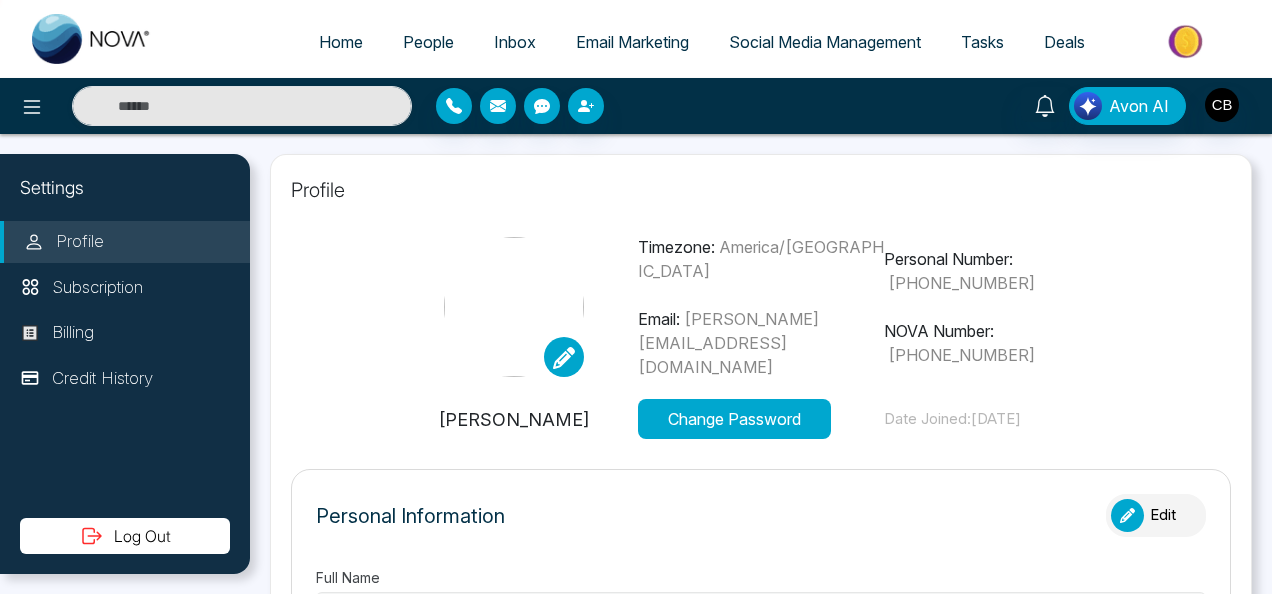 click at bounding box center [0, 0] 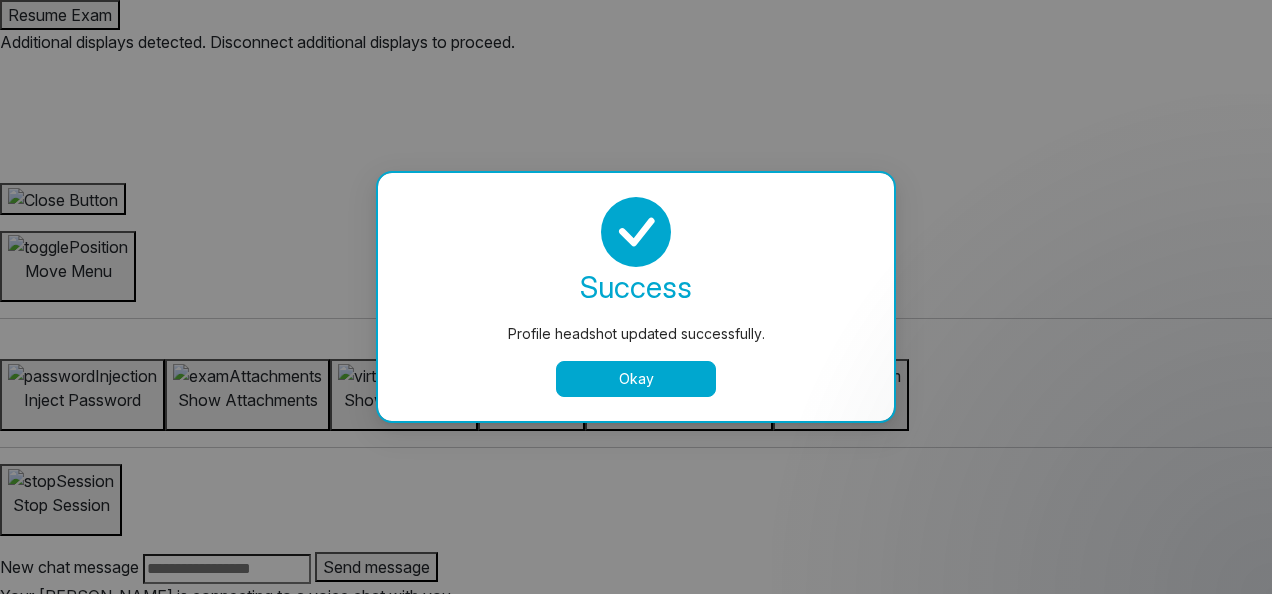 select 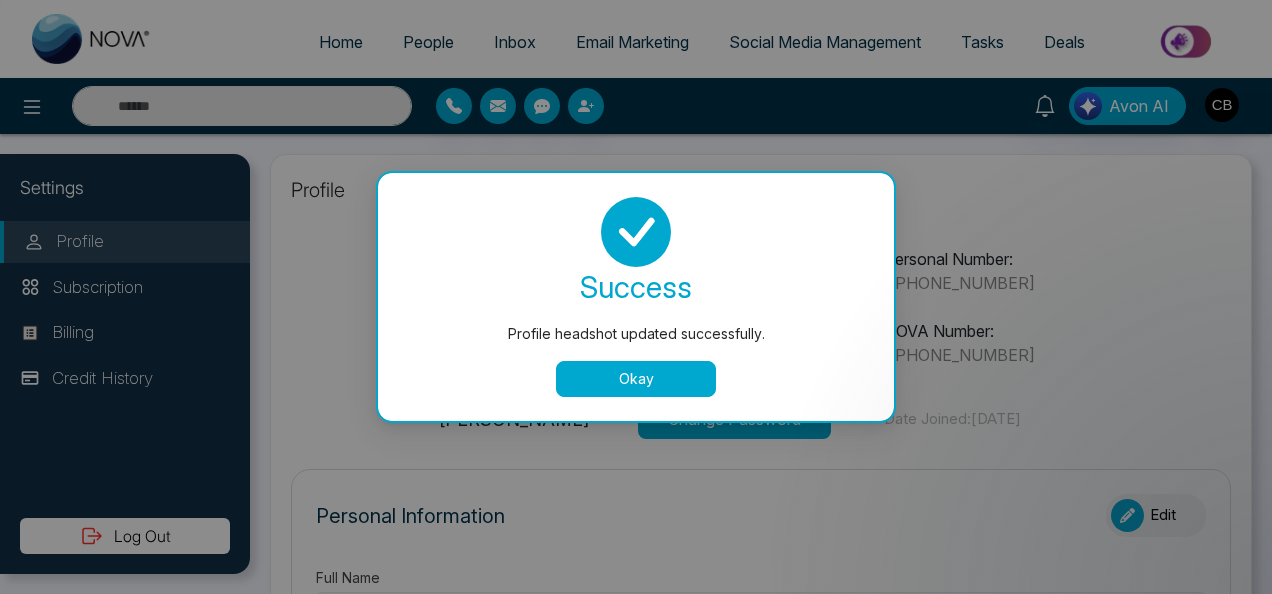 type on "**********" 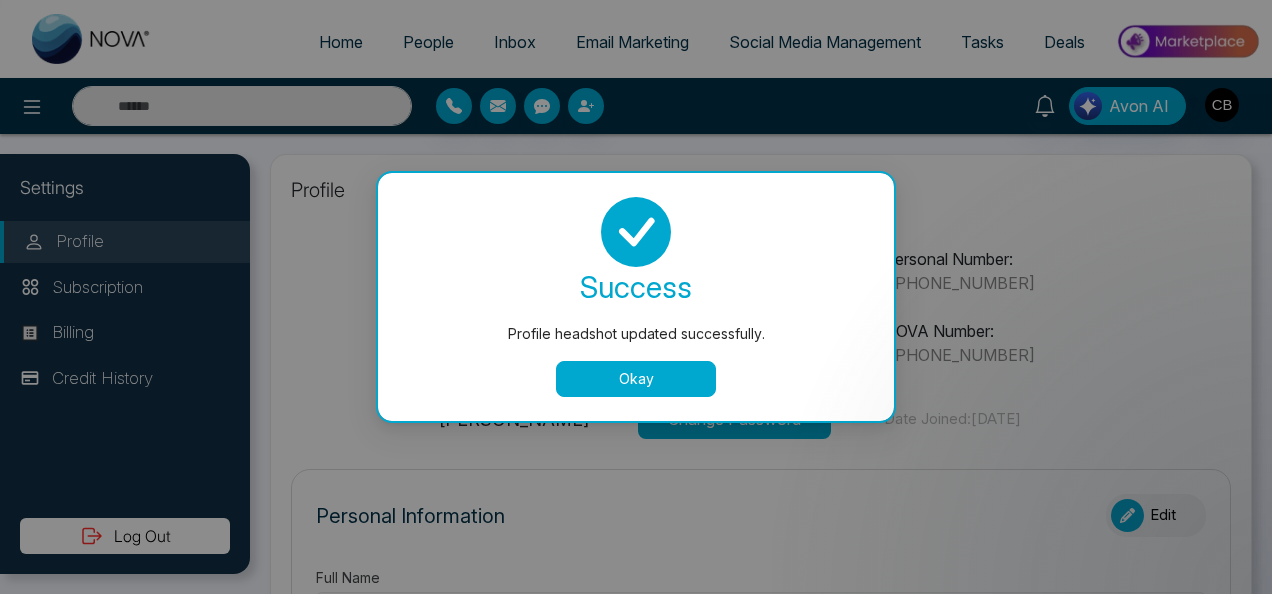 type on "**********" 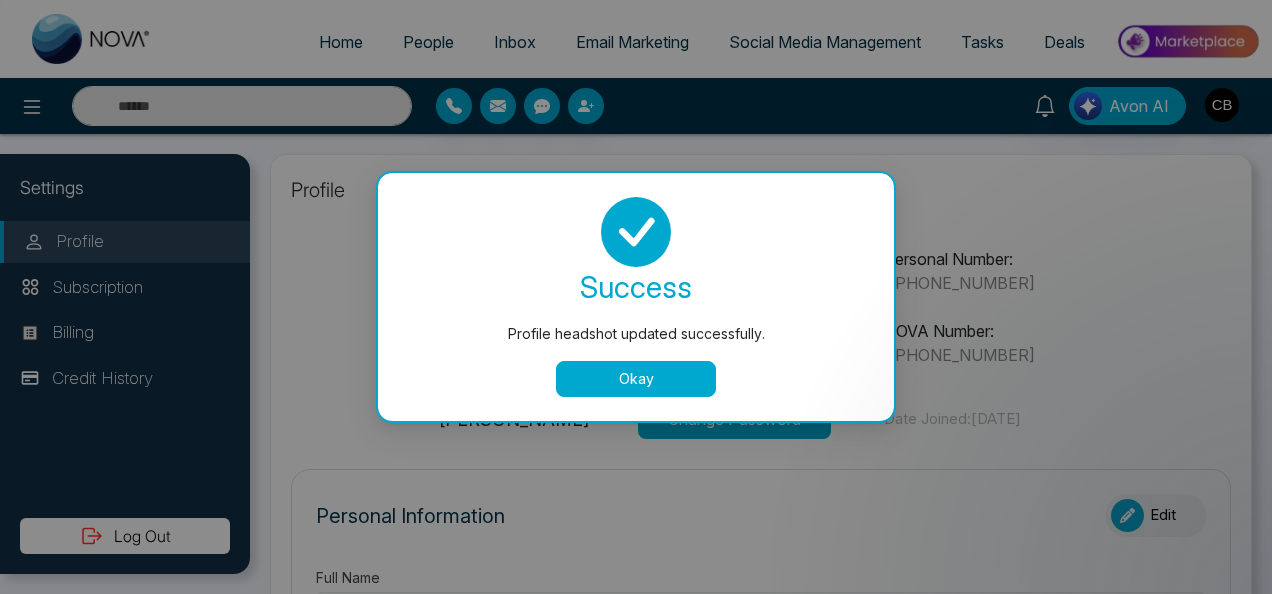 select on "**" 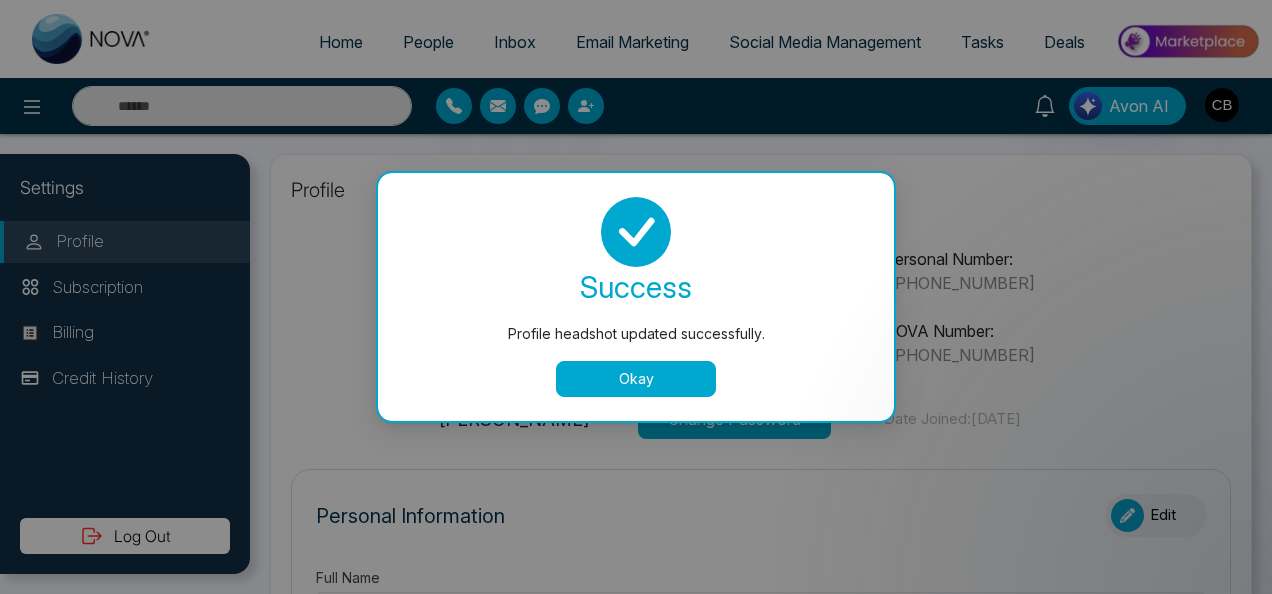 type on "**********" 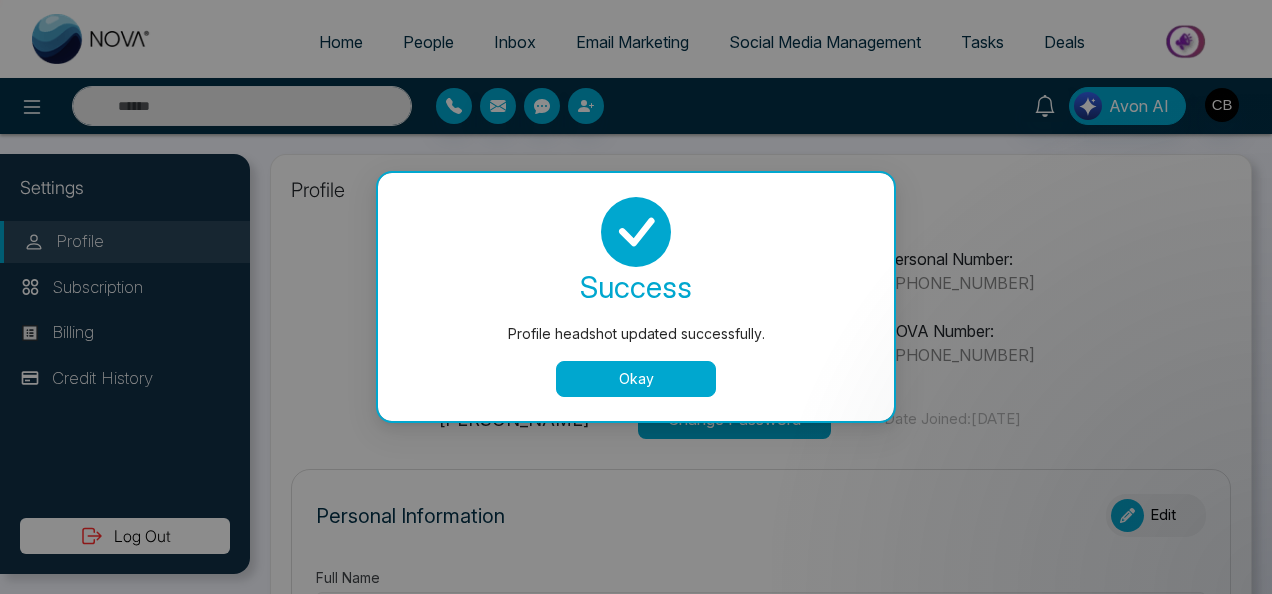 click on "Okay" at bounding box center (636, 379) 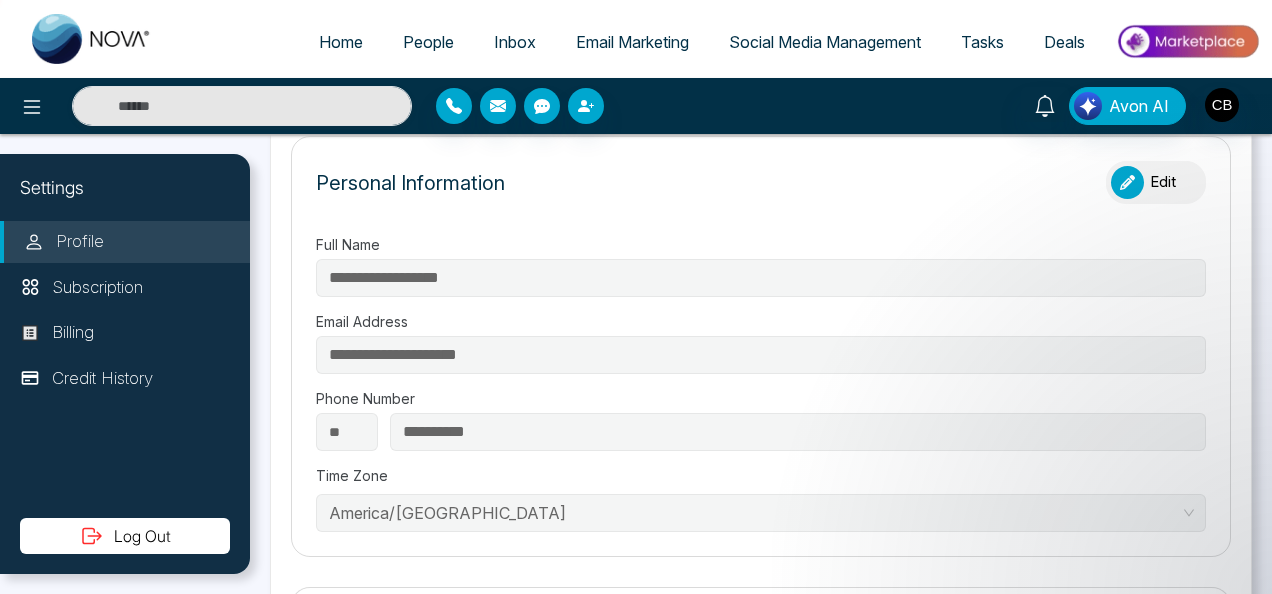 scroll, scrollTop: 322, scrollLeft: 0, axis: vertical 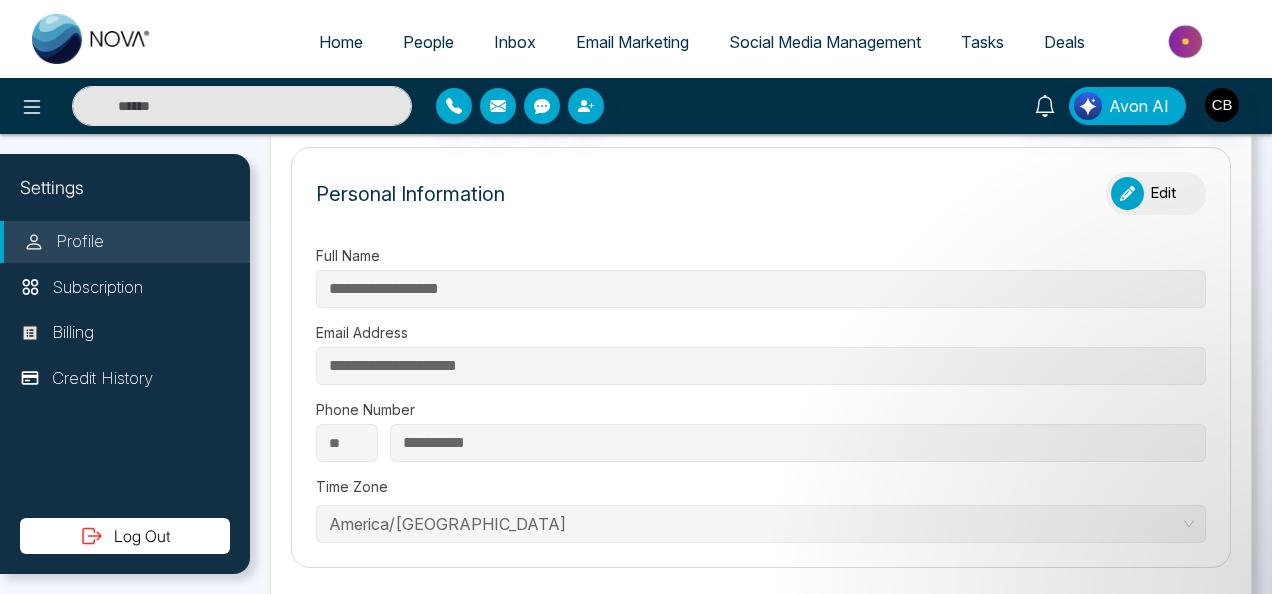 click on "America/[GEOGRAPHIC_DATA]" at bounding box center (761, 524) 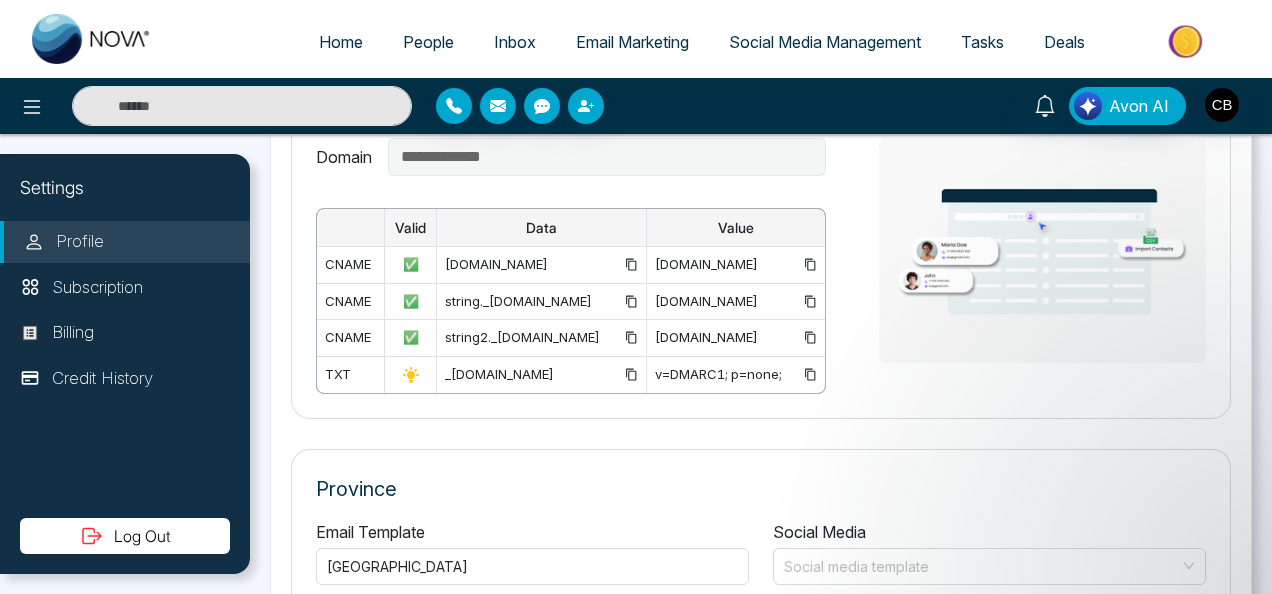 scroll, scrollTop: 1361, scrollLeft: 0, axis: vertical 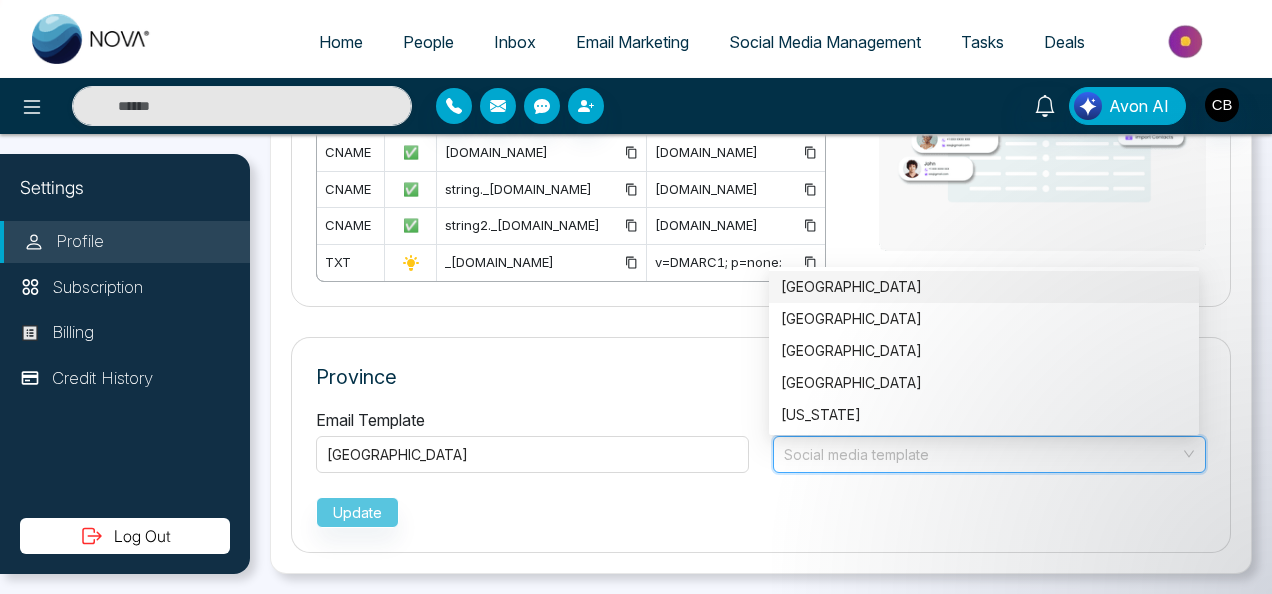 click at bounding box center (982, 452) 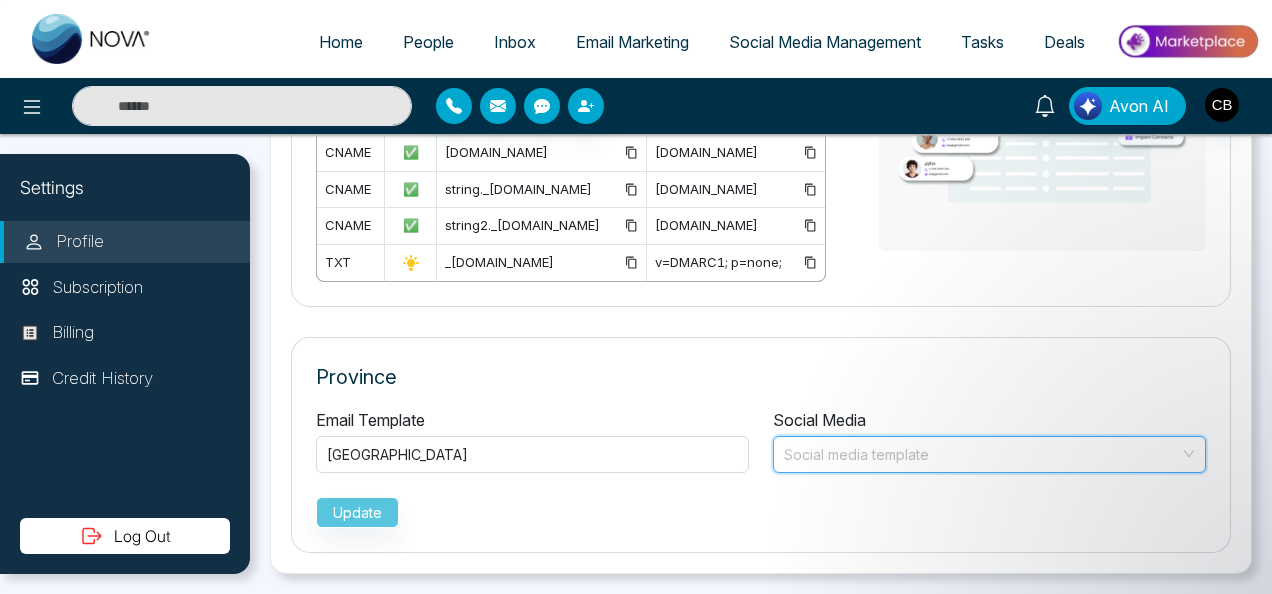 click at bounding box center (982, 452) 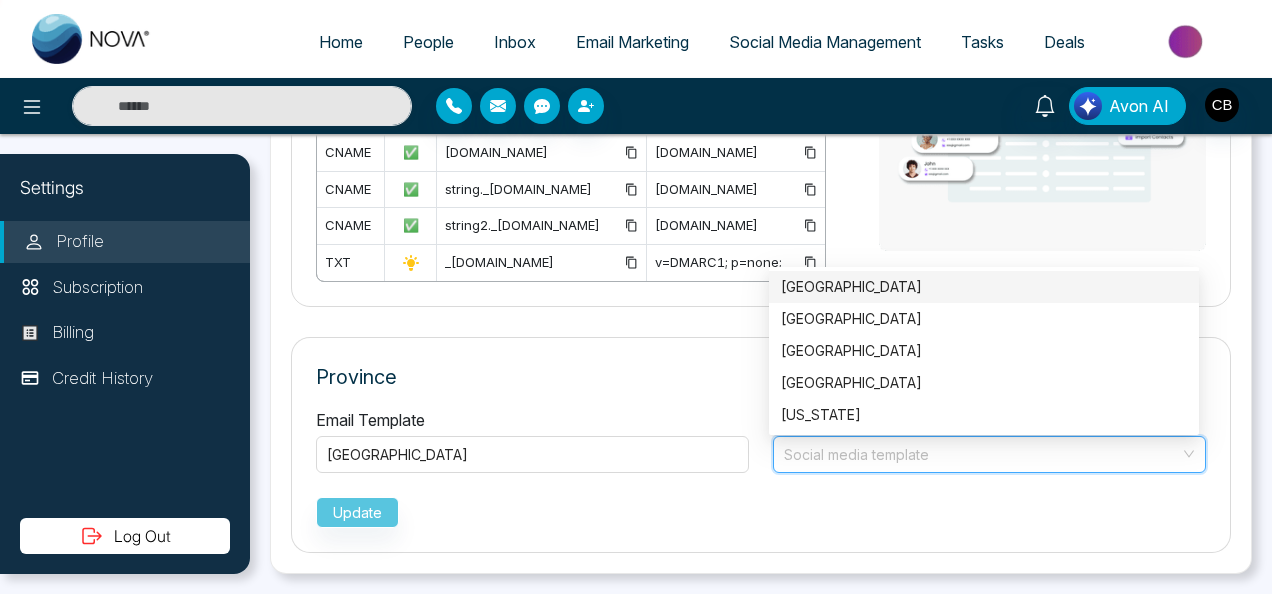 click at bounding box center (982, 452) 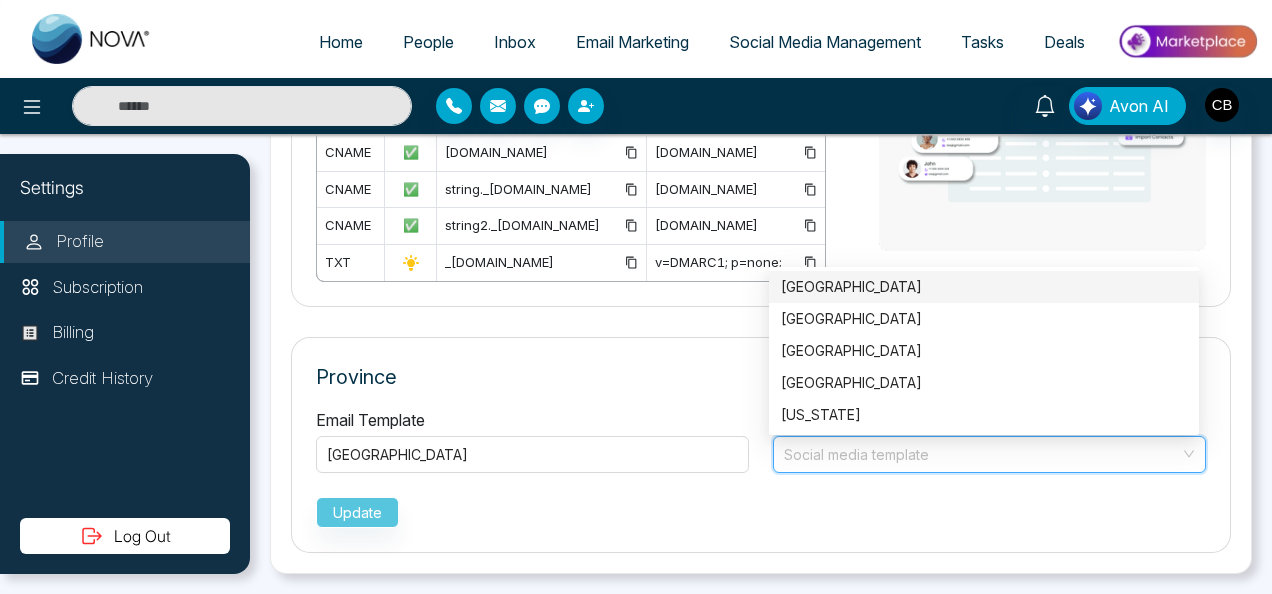 click on "[GEOGRAPHIC_DATA]" at bounding box center (984, 287) 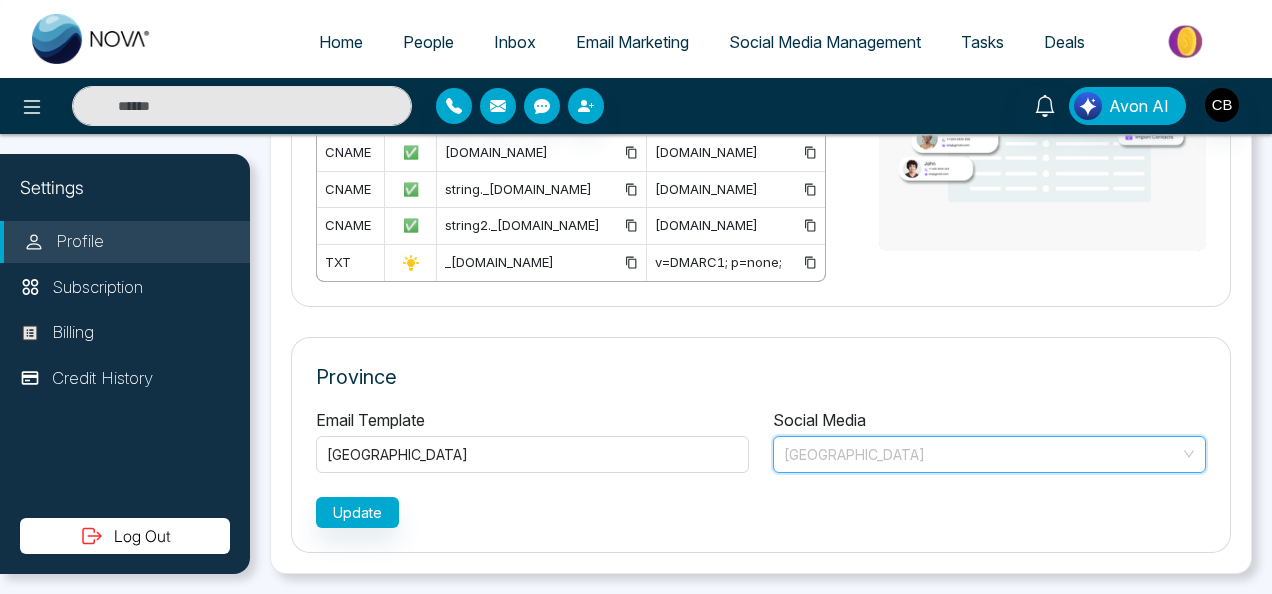 click on "[GEOGRAPHIC_DATA]" at bounding box center [989, 454] 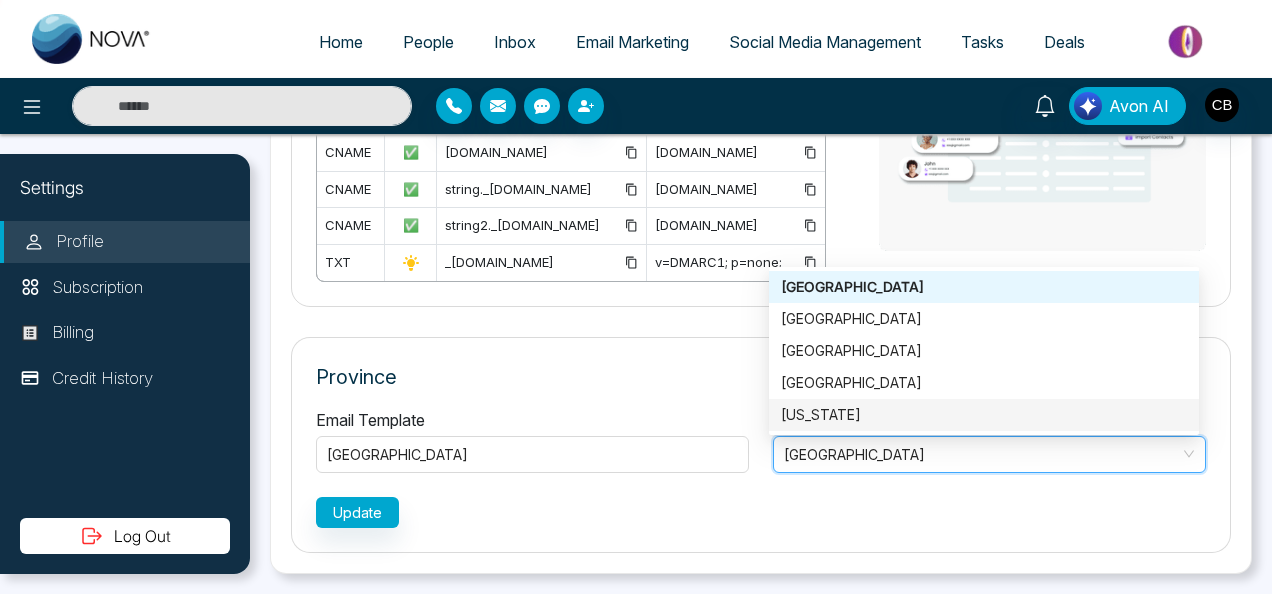 click on "Email Template [GEOGRAPHIC_DATA]     Social Media [GEOGRAPHIC_DATA] [GEOGRAPHIC_DATA] 4 5 [GEOGRAPHIC_DATA] [GEOGRAPHIC_DATA] [GEOGRAPHIC_DATA] [GEOGRAPHIC_DATA] [US_STATE] Update" at bounding box center (761, 468) 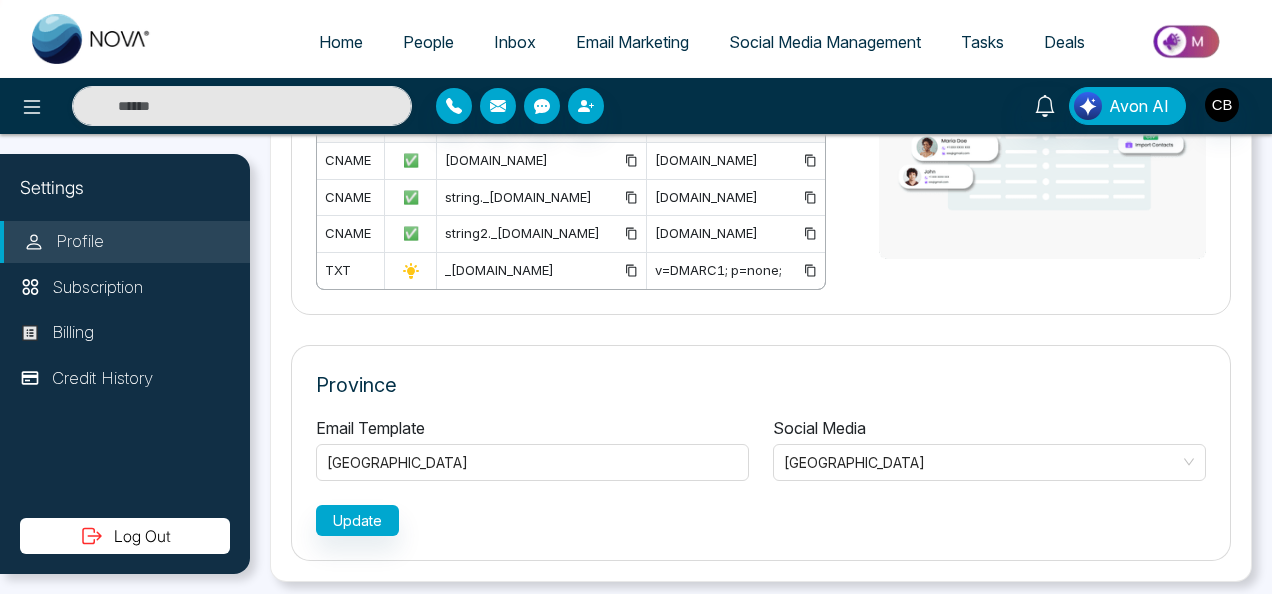scroll, scrollTop: 1351, scrollLeft: 0, axis: vertical 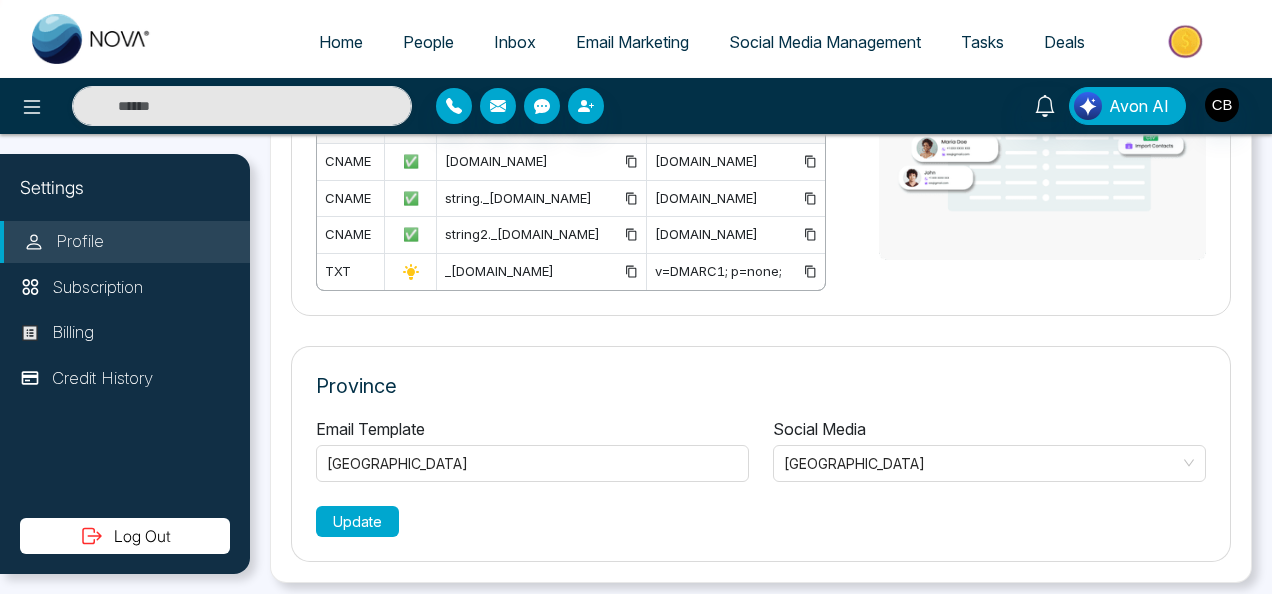 click on "Update" at bounding box center (357, 521) 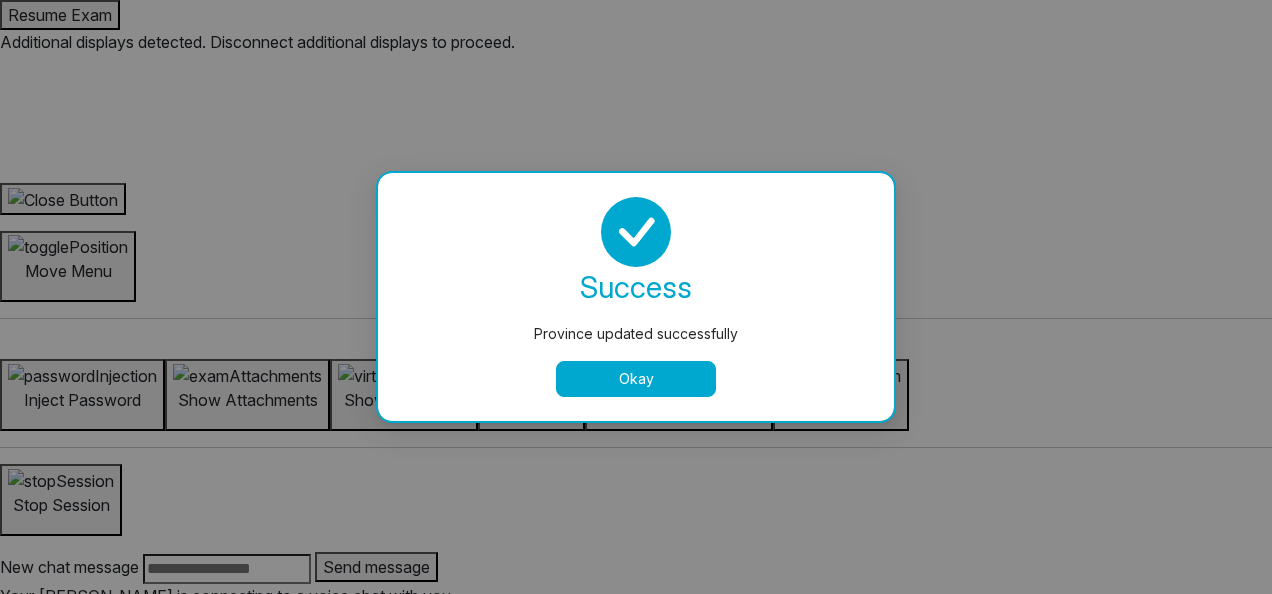 select 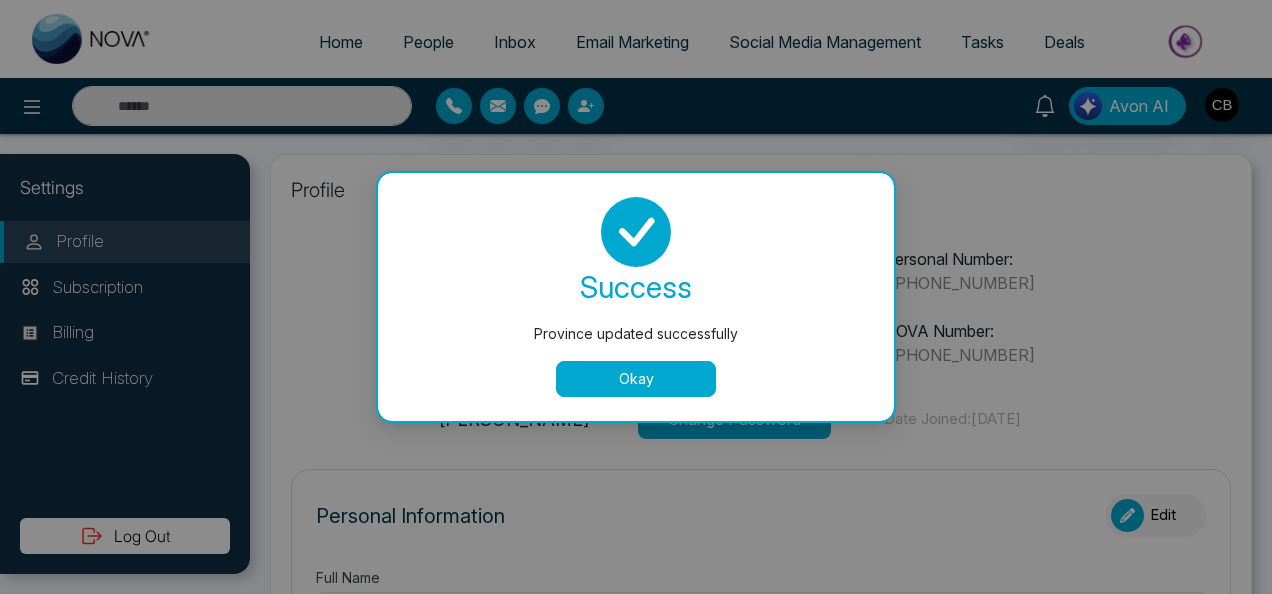type on "**********" 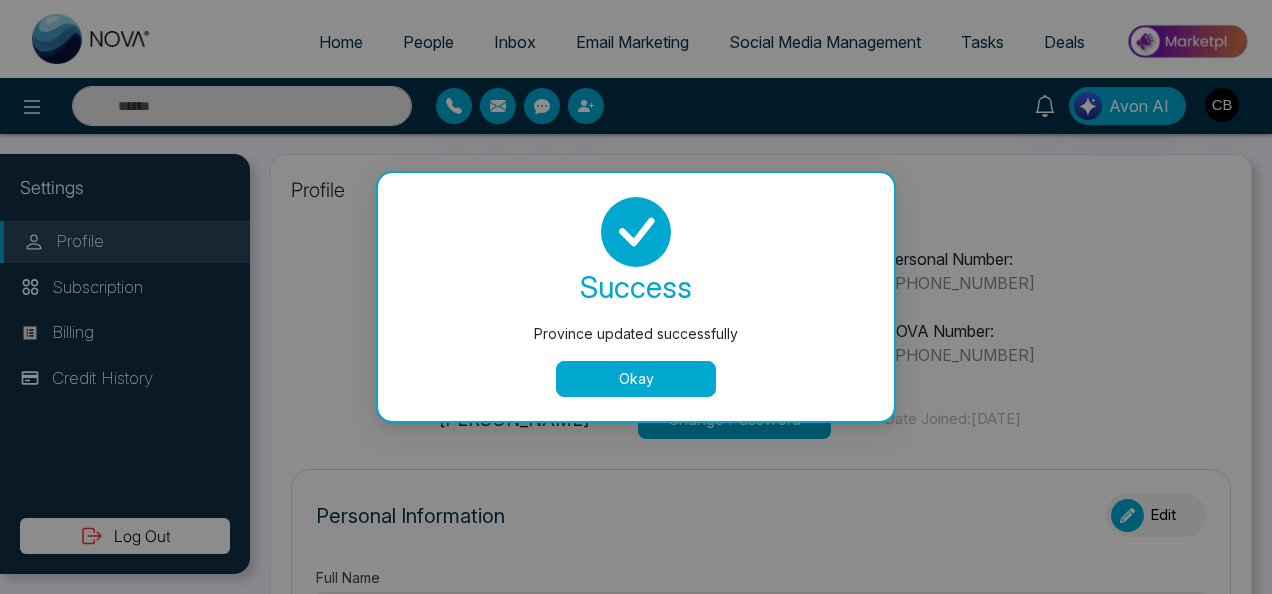 type on "**********" 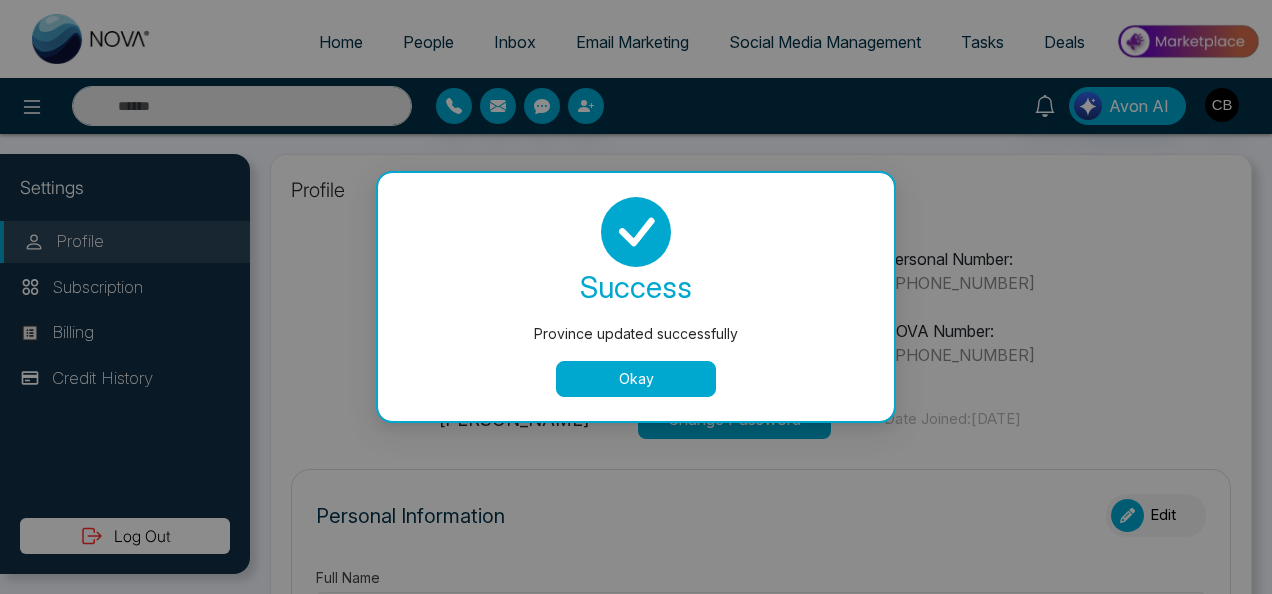 select on "**" 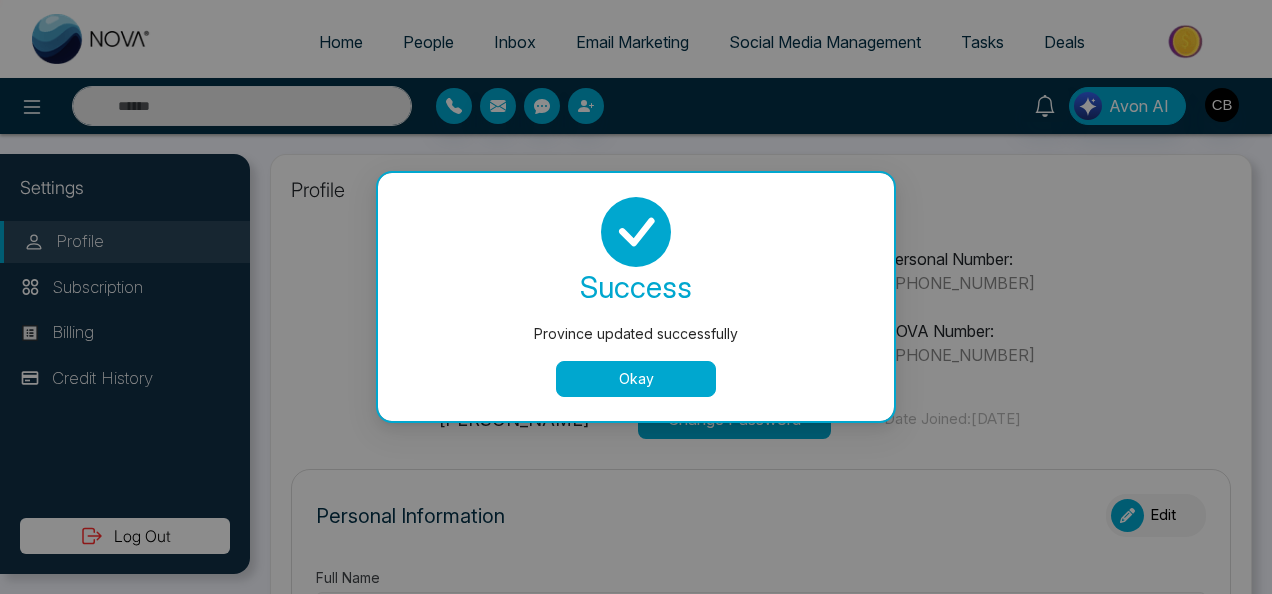 click on "Okay" at bounding box center (636, 379) 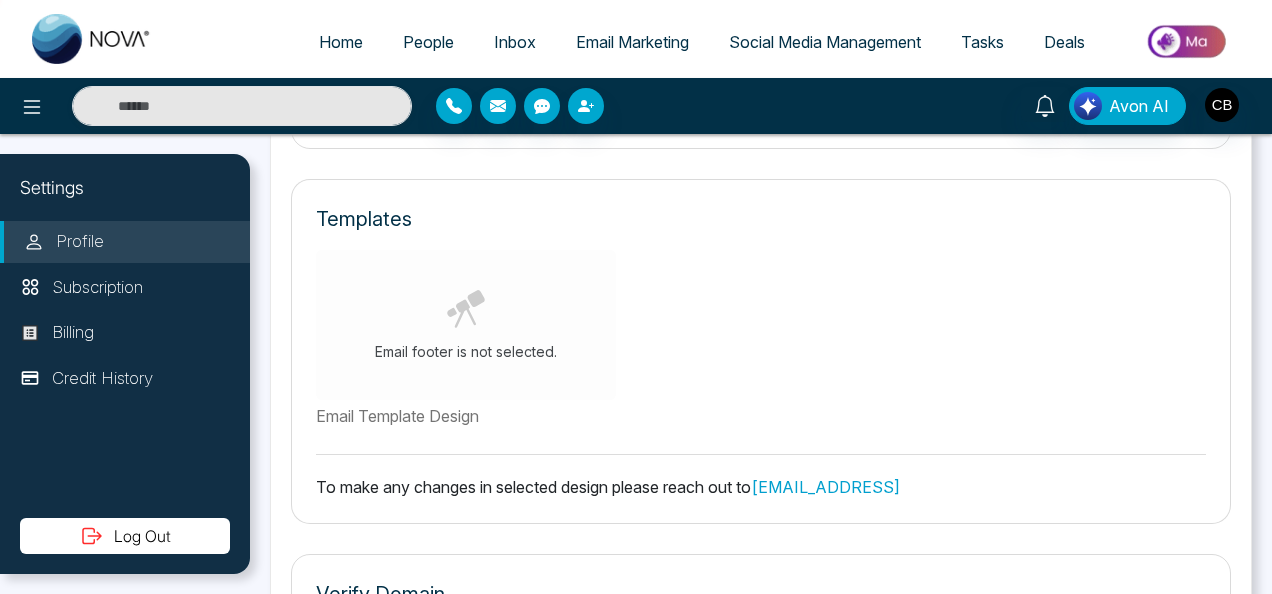 scroll, scrollTop: 661, scrollLeft: 0, axis: vertical 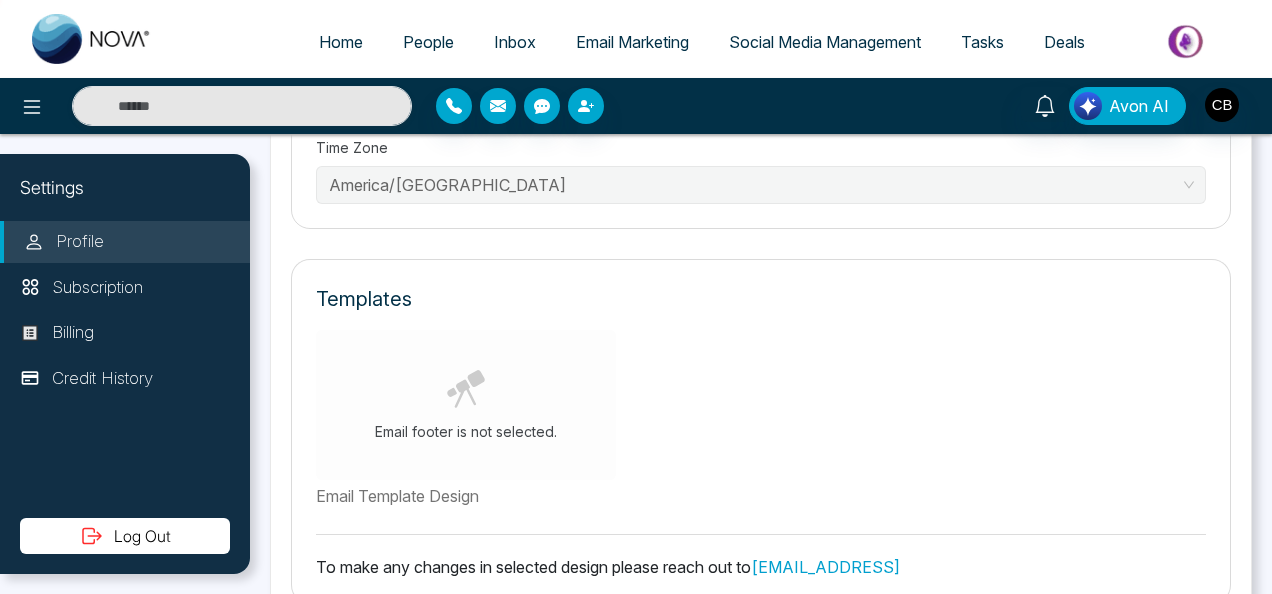 click on "Email Template Design" at bounding box center (761, 496) 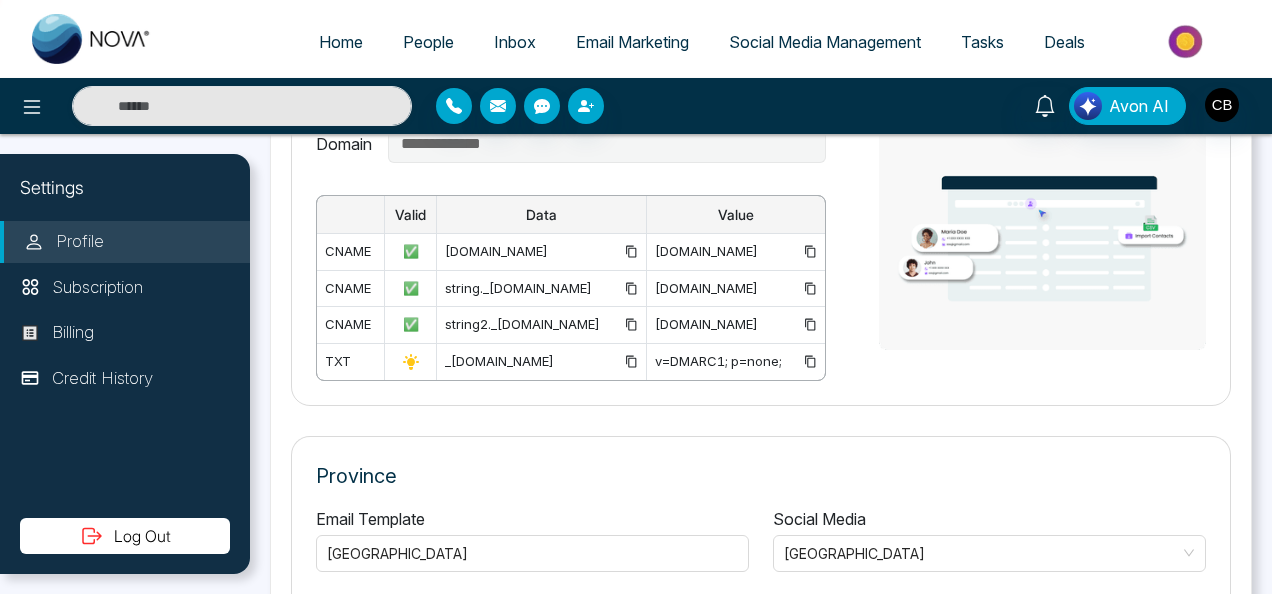 scroll, scrollTop: 1262, scrollLeft: 0, axis: vertical 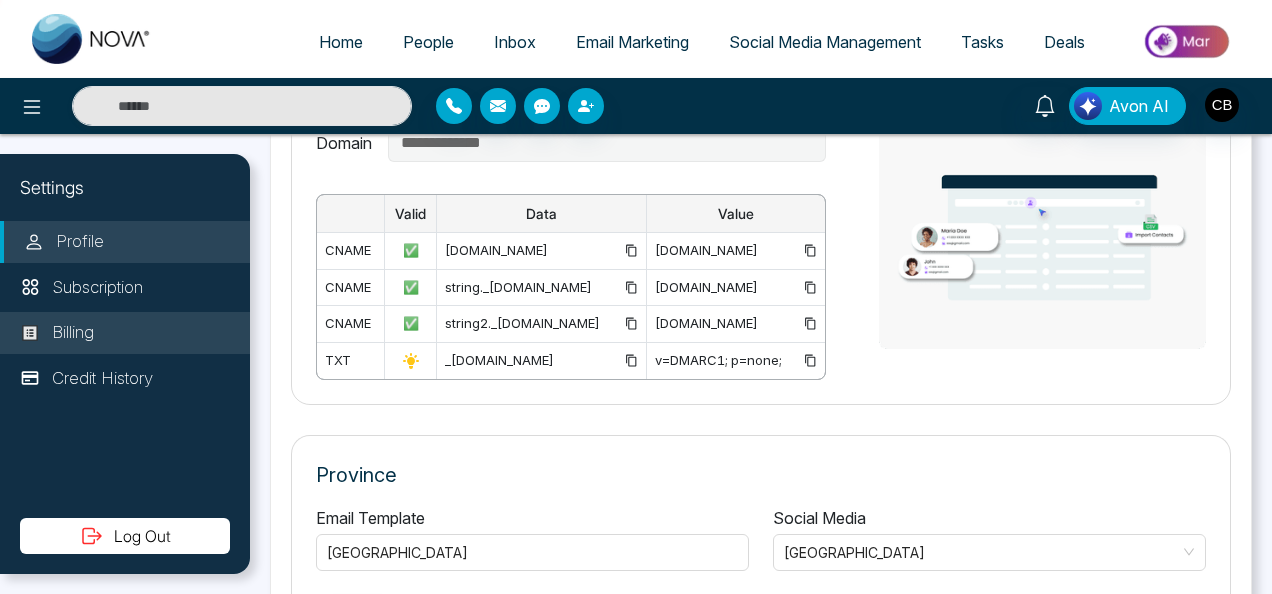click on "Billing" at bounding box center [73, 333] 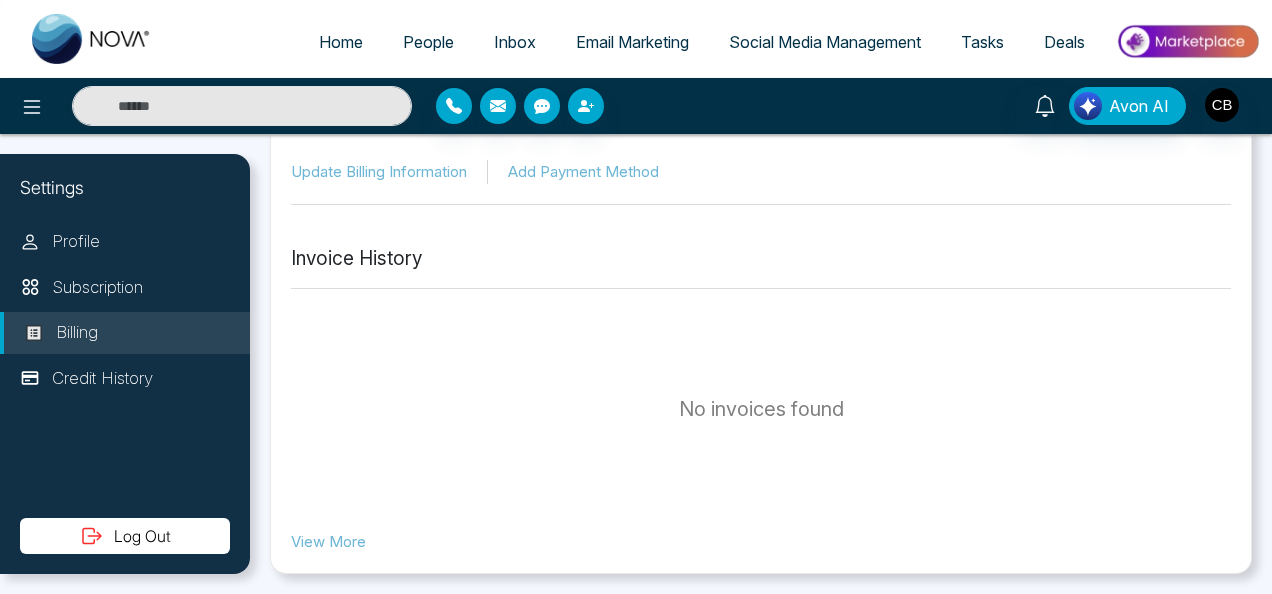 scroll, scrollTop: 163, scrollLeft: 0, axis: vertical 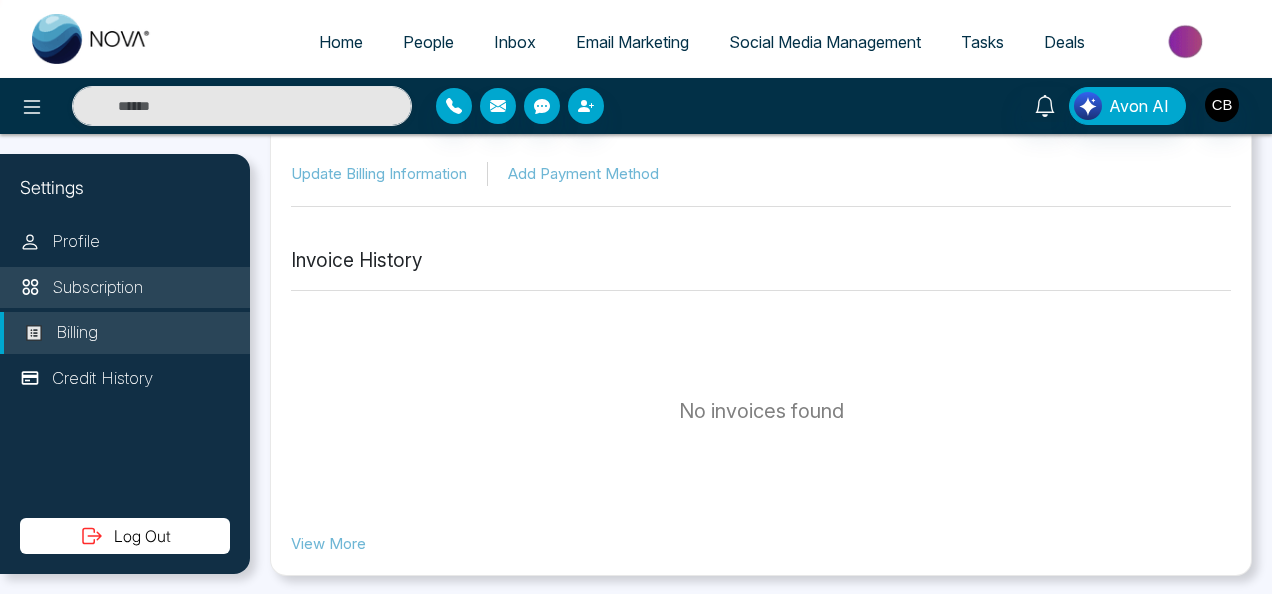 click on "Subscription" at bounding box center [97, 288] 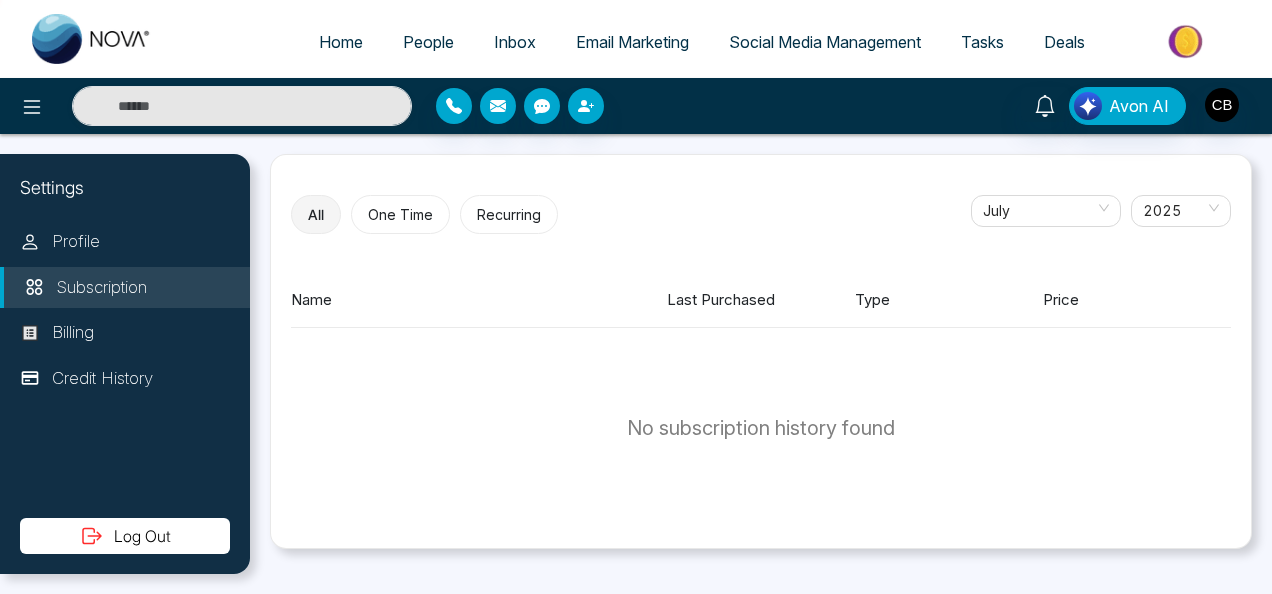 scroll, scrollTop: 0, scrollLeft: 0, axis: both 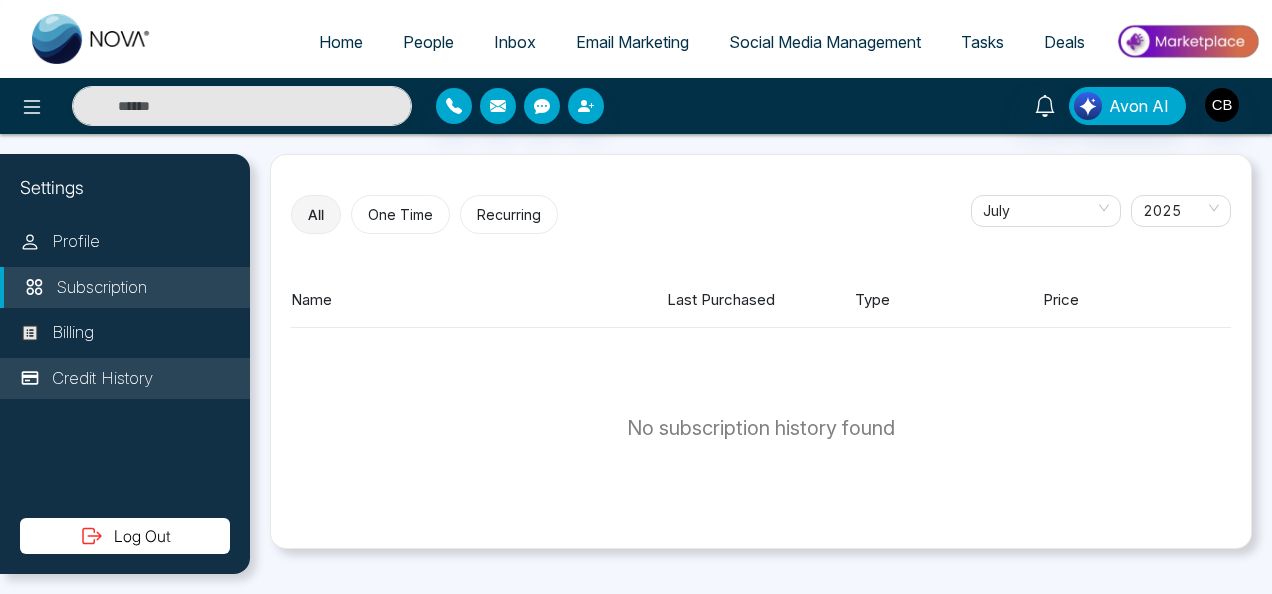 click on "Credit History" at bounding box center [102, 379] 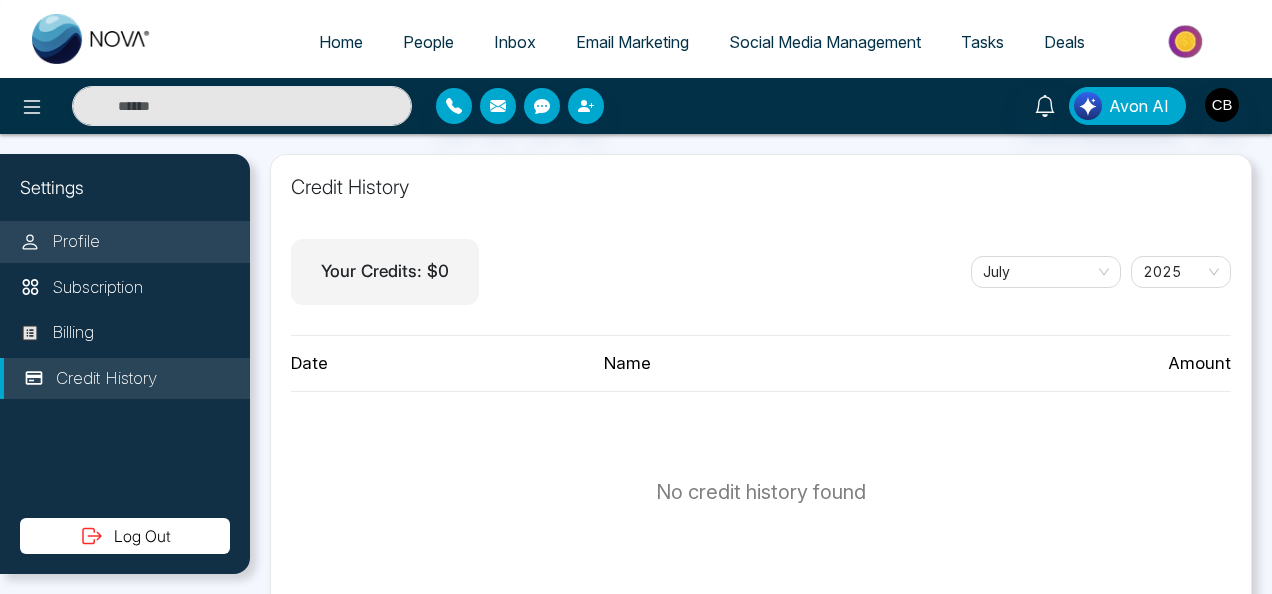 click on "Profile" at bounding box center [76, 242] 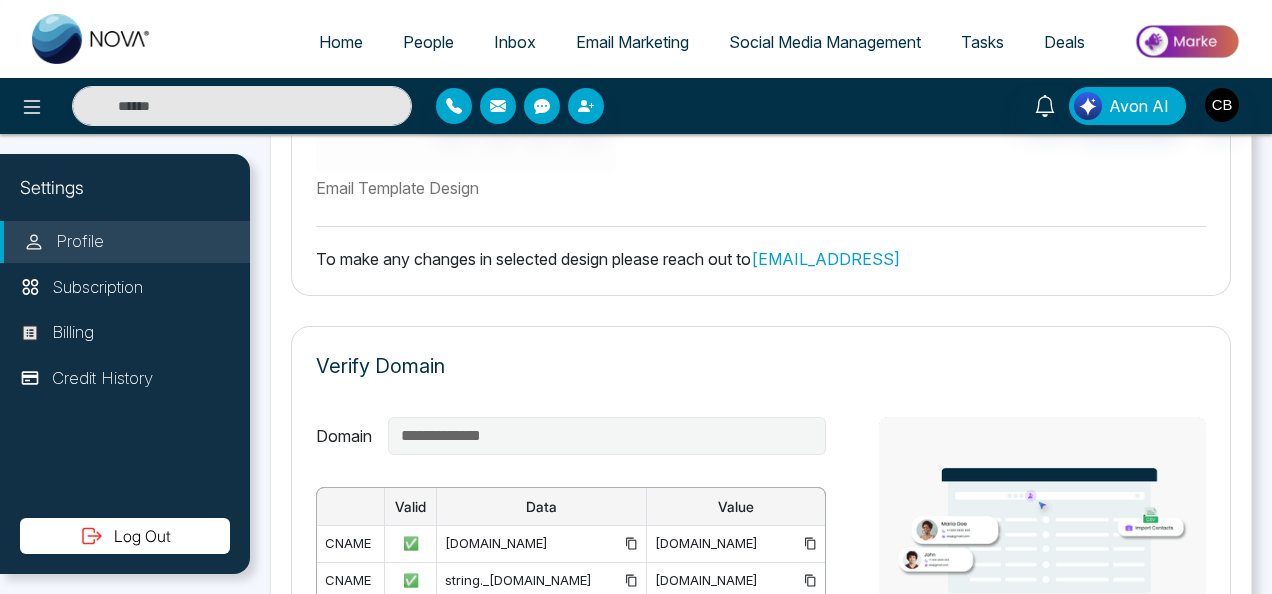 scroll, scrollTop: 971, scrollLeft: 0, axis: vertical 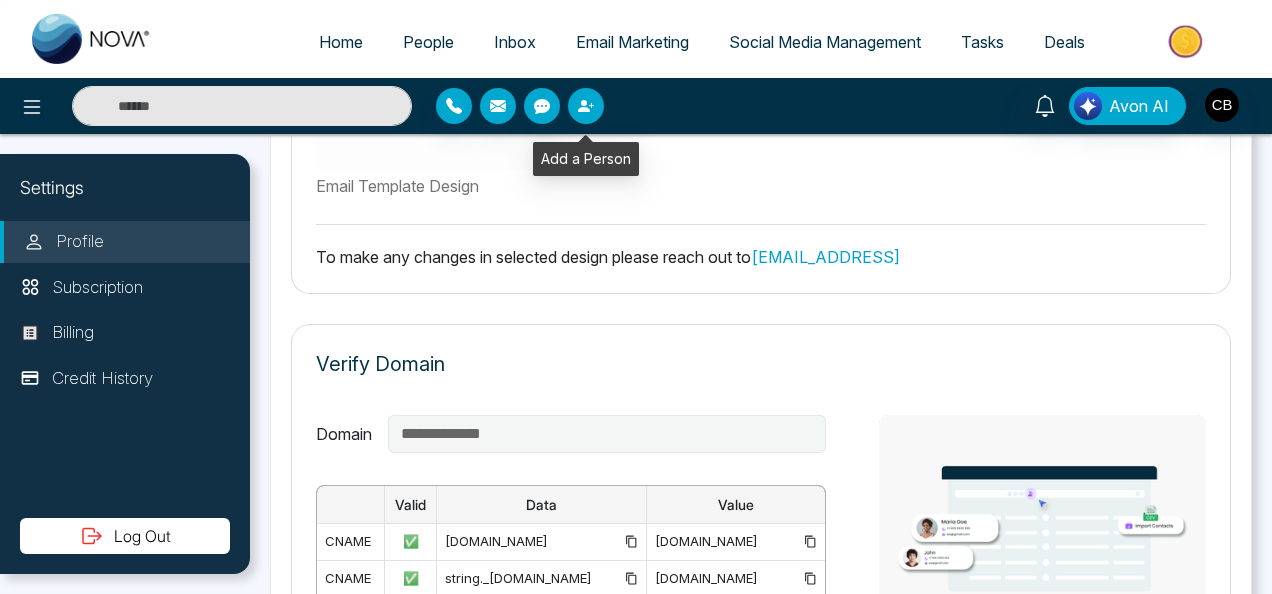click at bounding box center [586, 106] 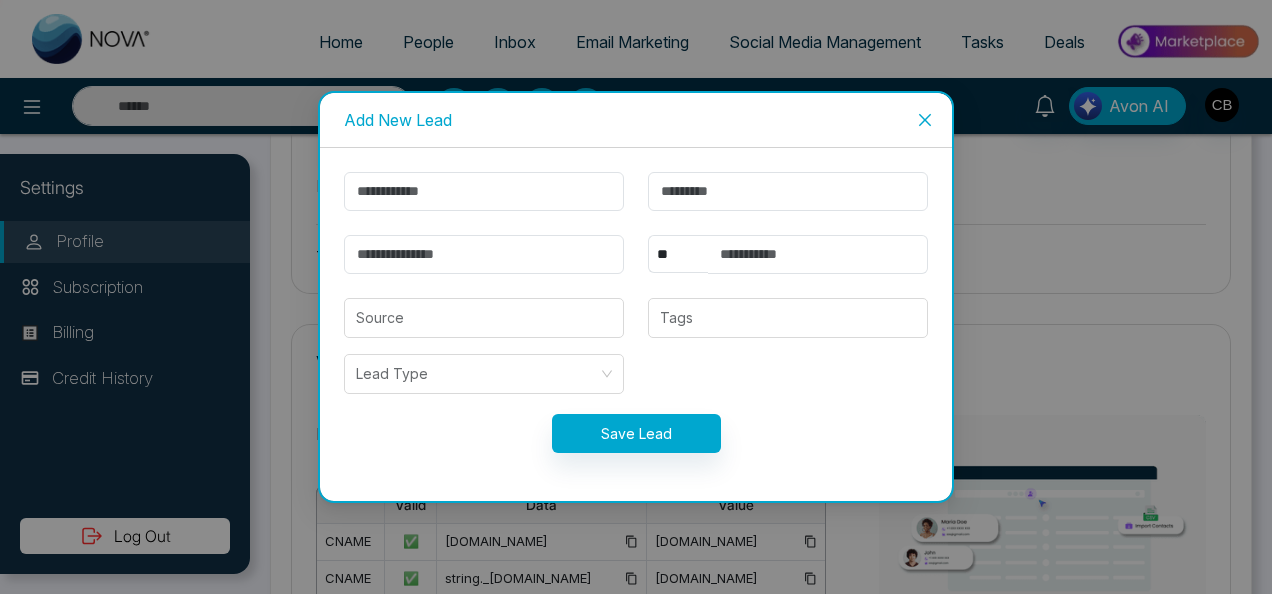 click 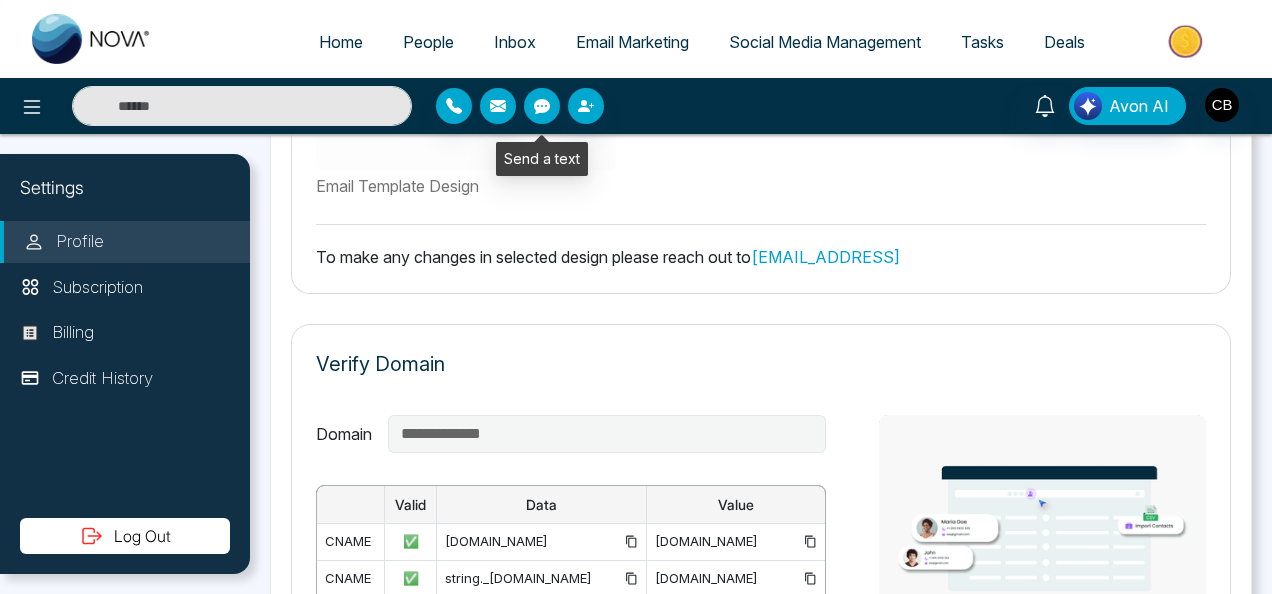 click 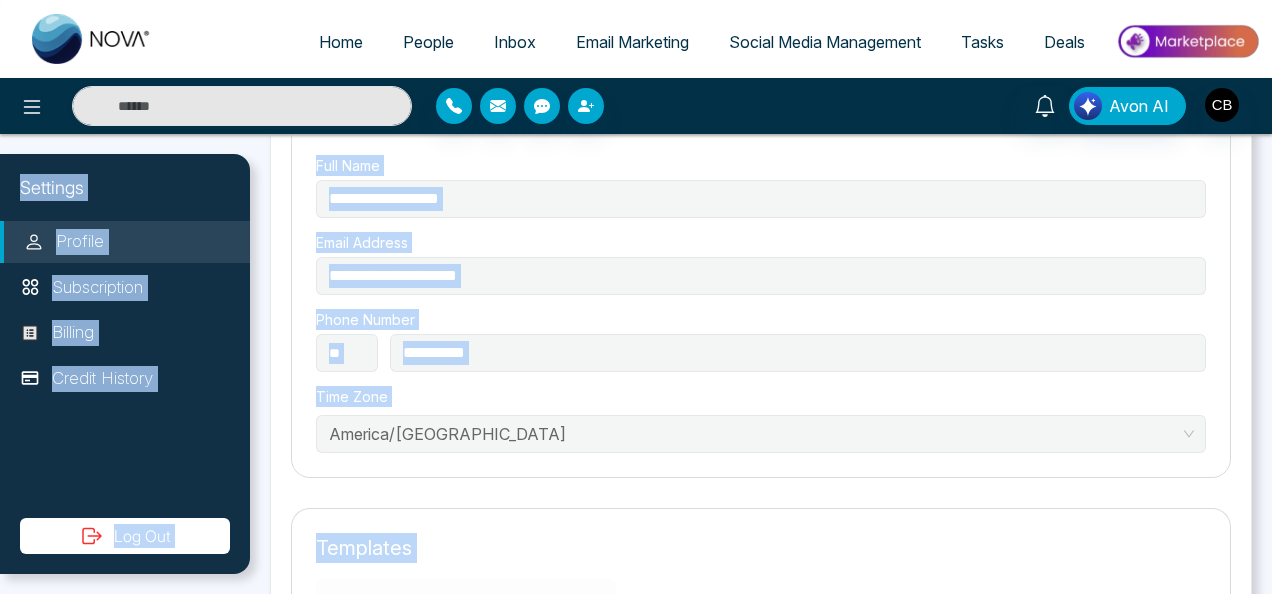 scroll, scrollTop: 109, scrollLeft: 0, axis: vertical 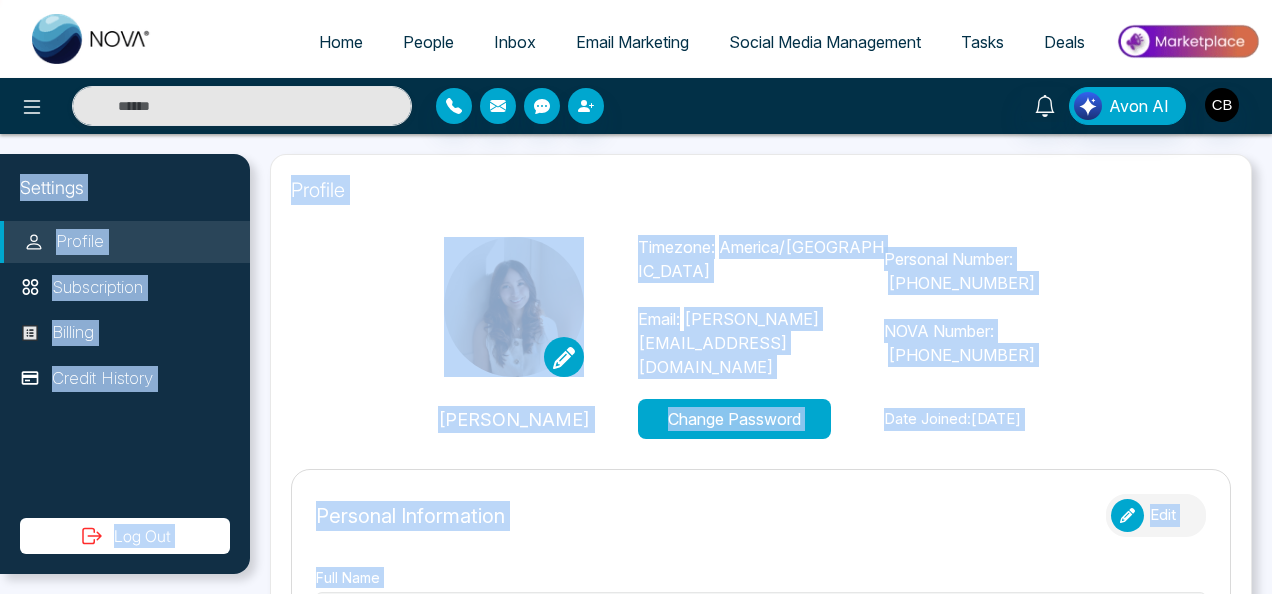 drag, startPoint x: 467, startPoint y: 251, endPoint x: 457, endPoint y: 96, distance: 155.32225 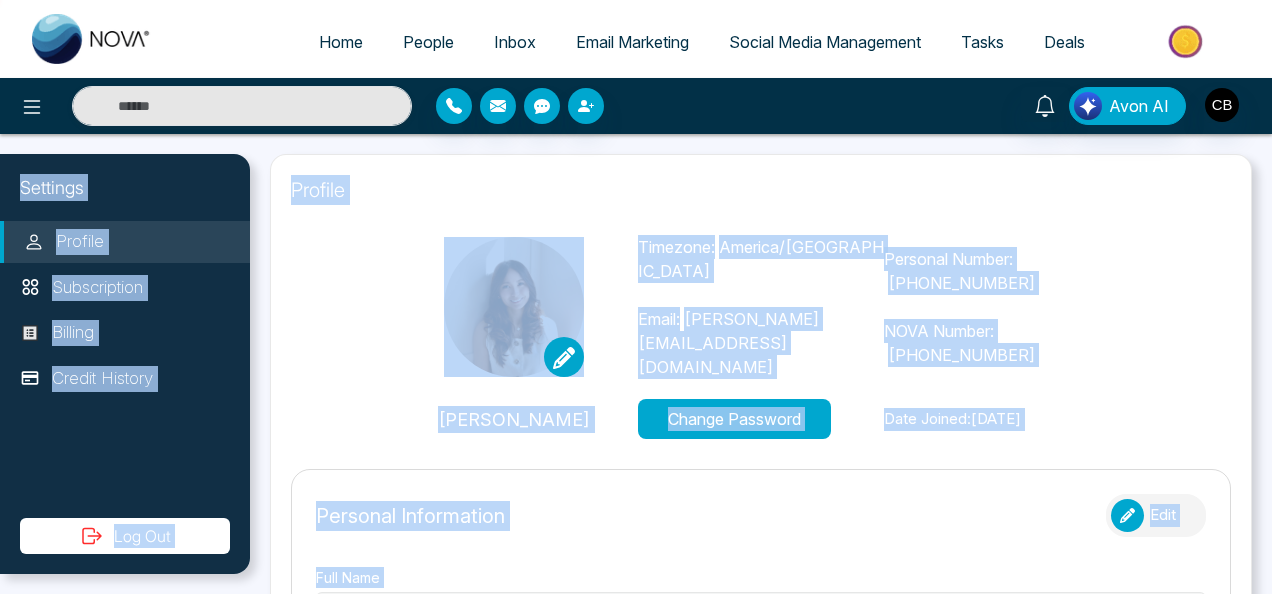 click on "**********" at bounding box center (636, 297) 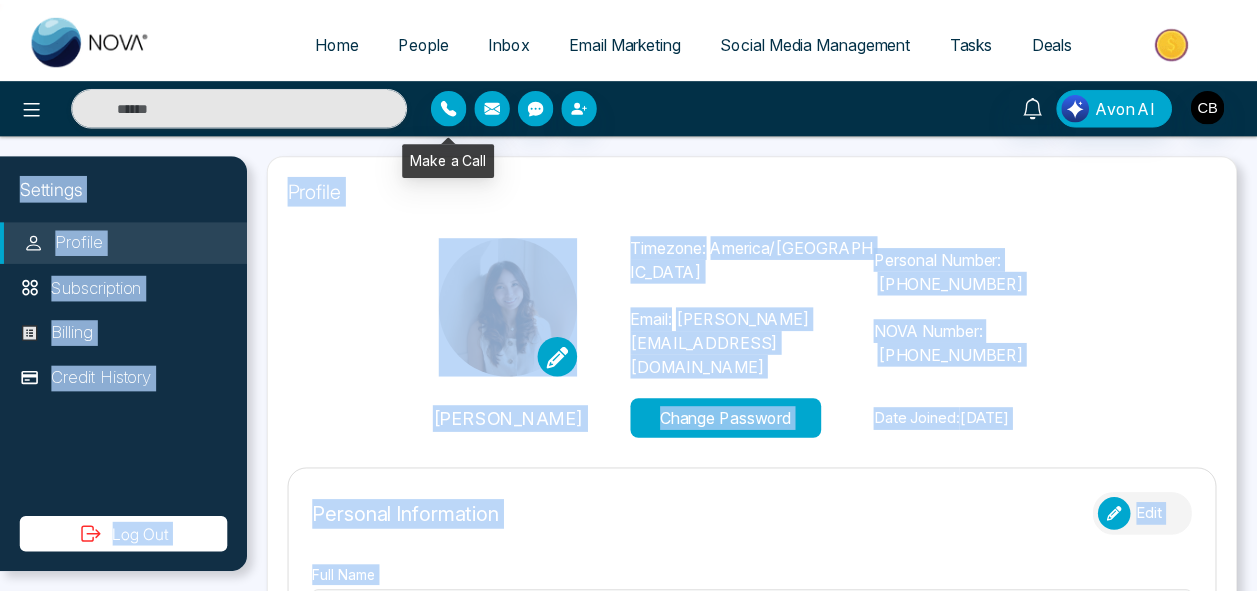 scroll, scrollTop: 0, scrollLeft: 0, axis: both 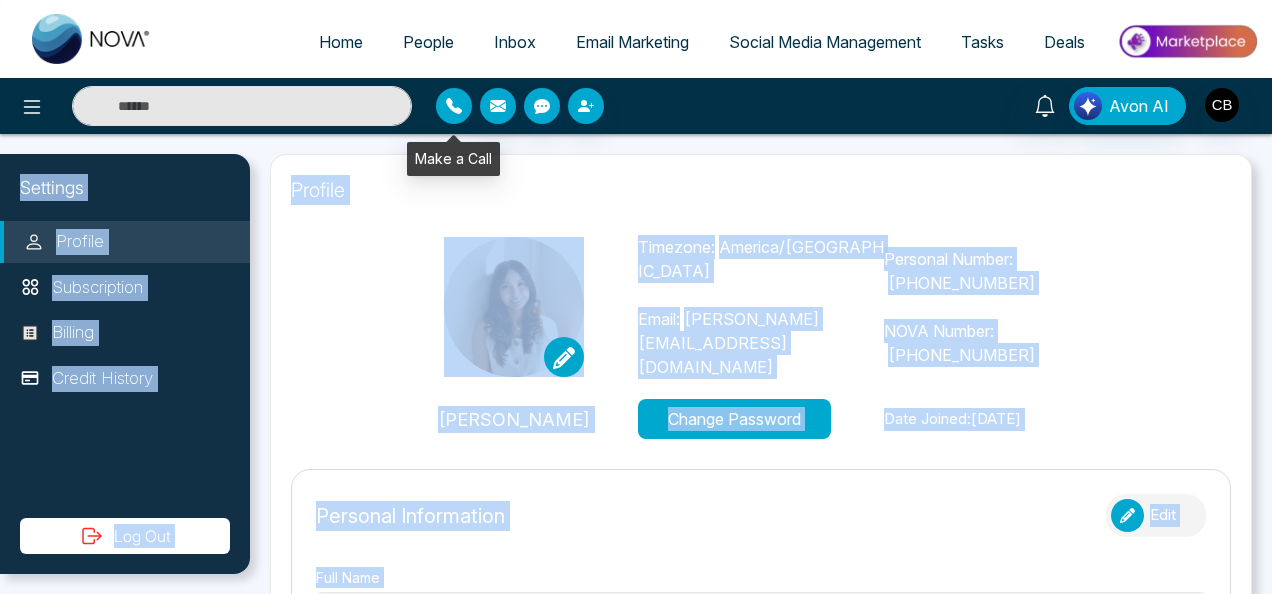 click at bounding box center (454, 106) 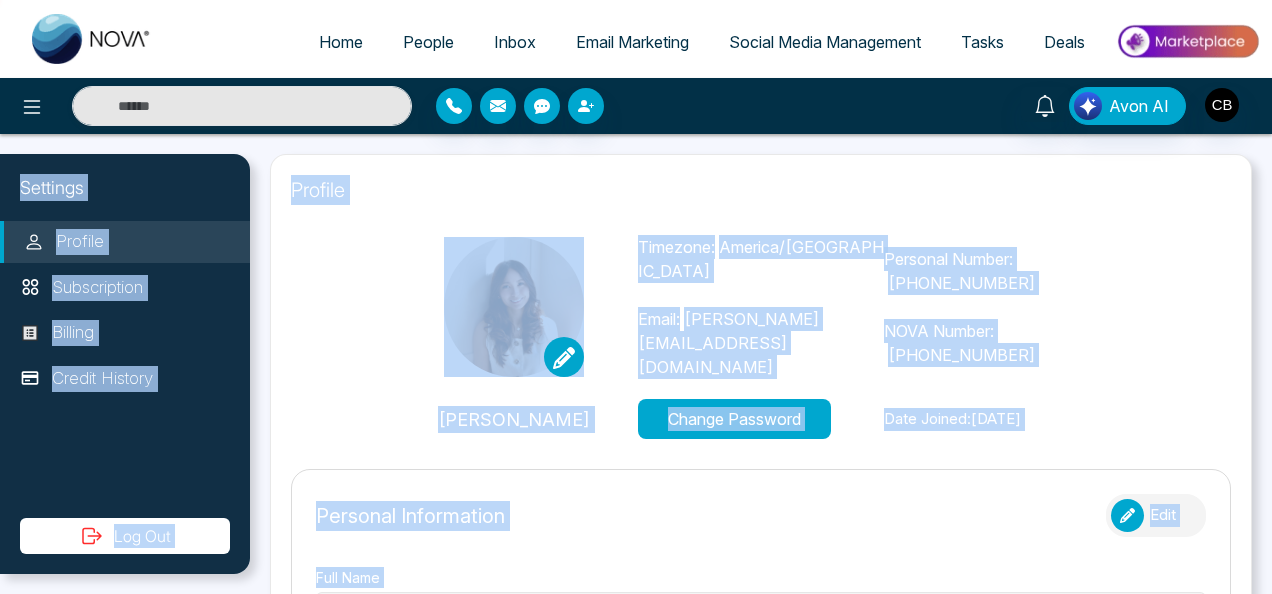 click on "**********" at bounding box center [761, 364] 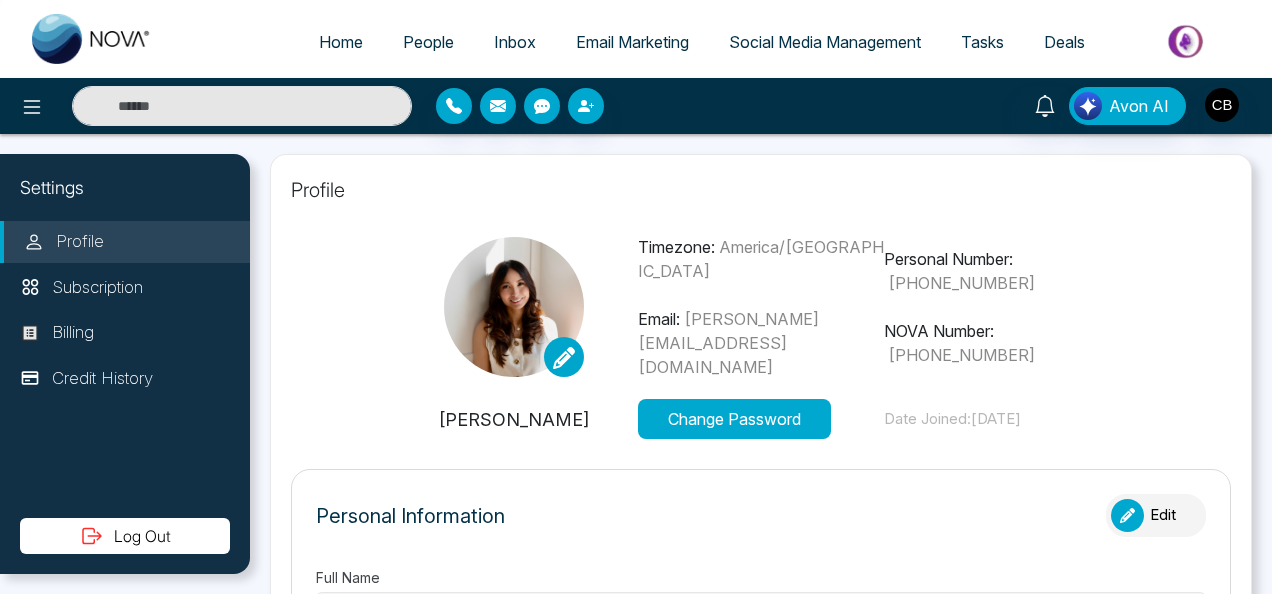 click on "Email Marketing" at bounding box center (632, 42) 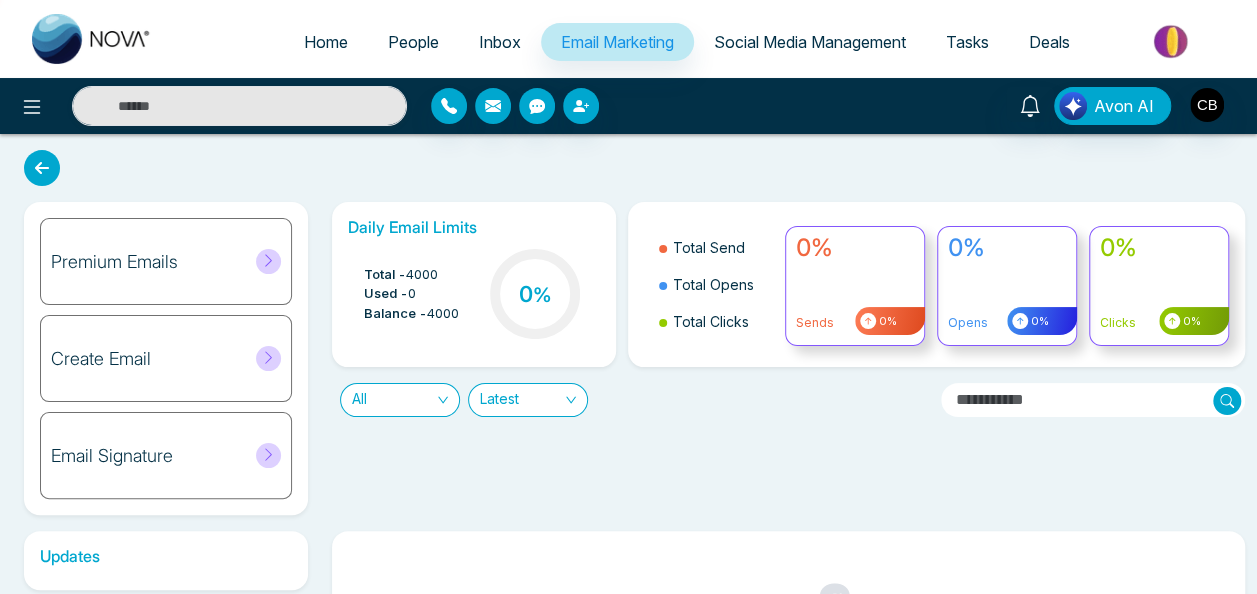click on "Social Media Management" at bounding box center [810, 42] 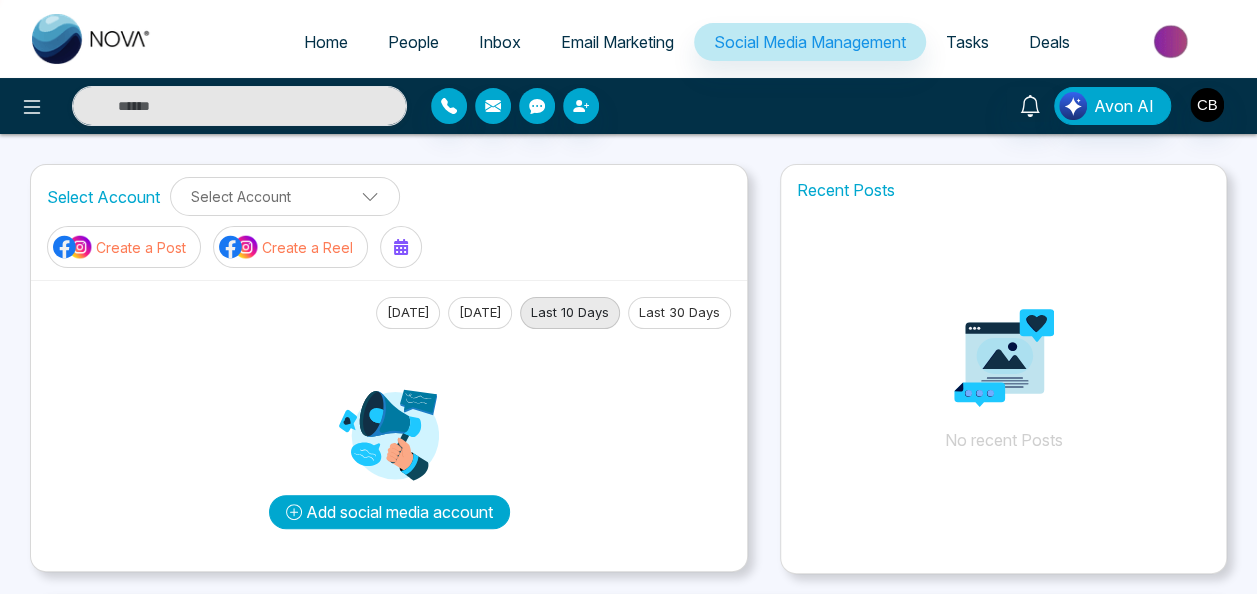 click on "Add social media account" at bounding box center (389, 512) 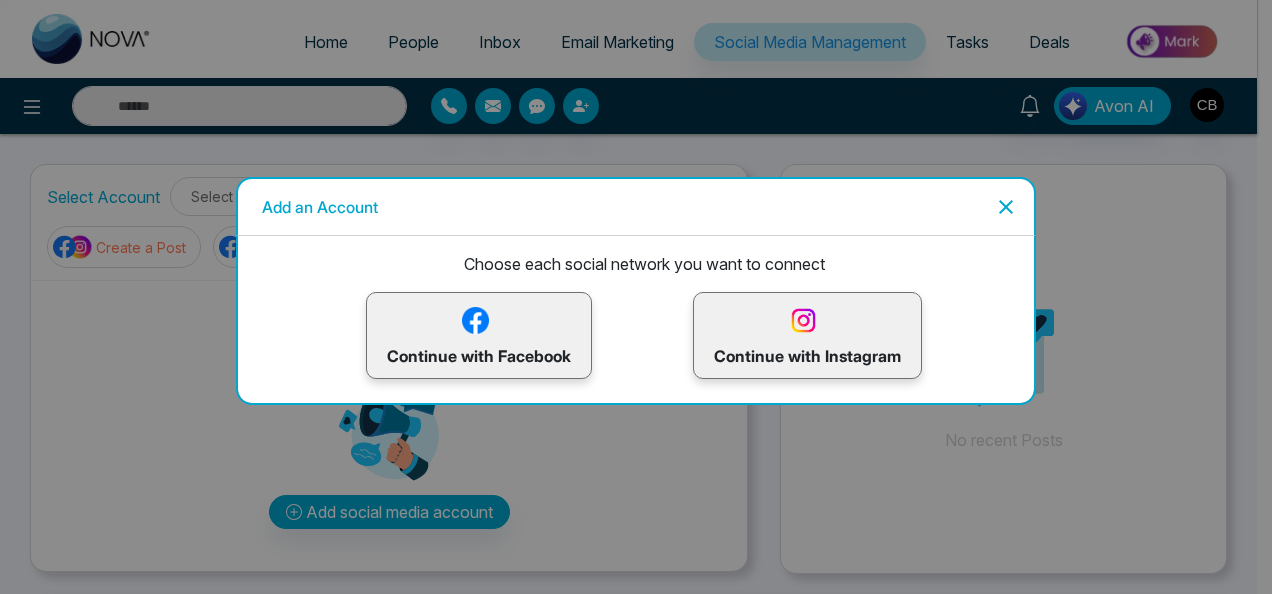 click on "Continue with Instagram" at bounding box center [807, 335] 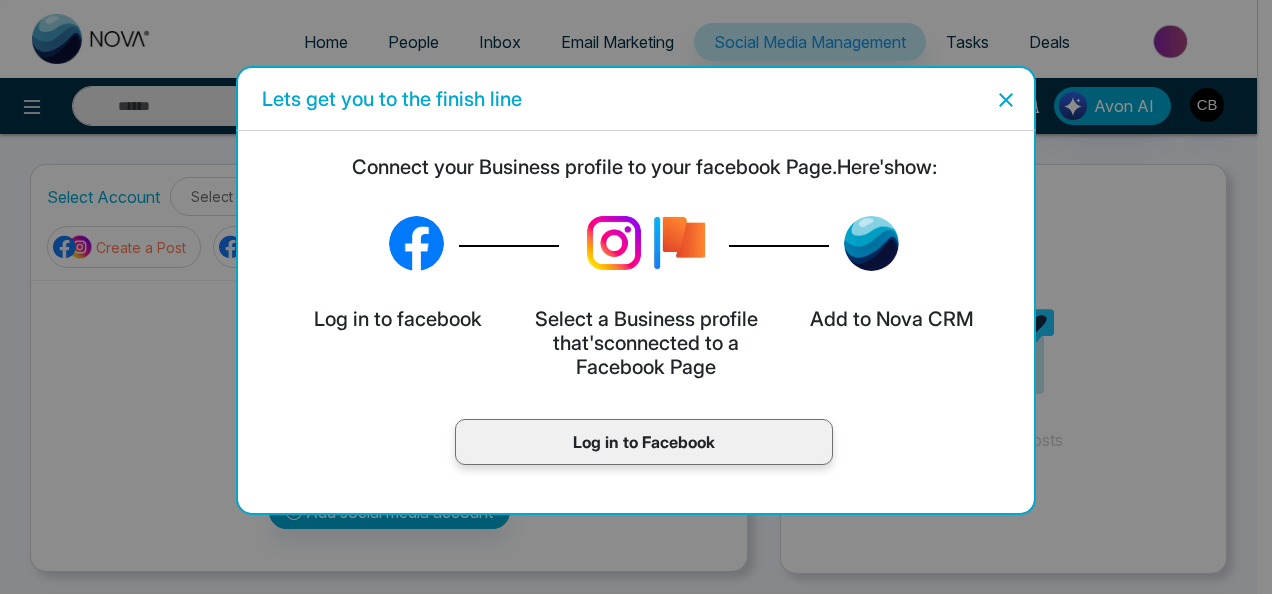 click on "Log in to Facebook" at bounding box center (644, 442) 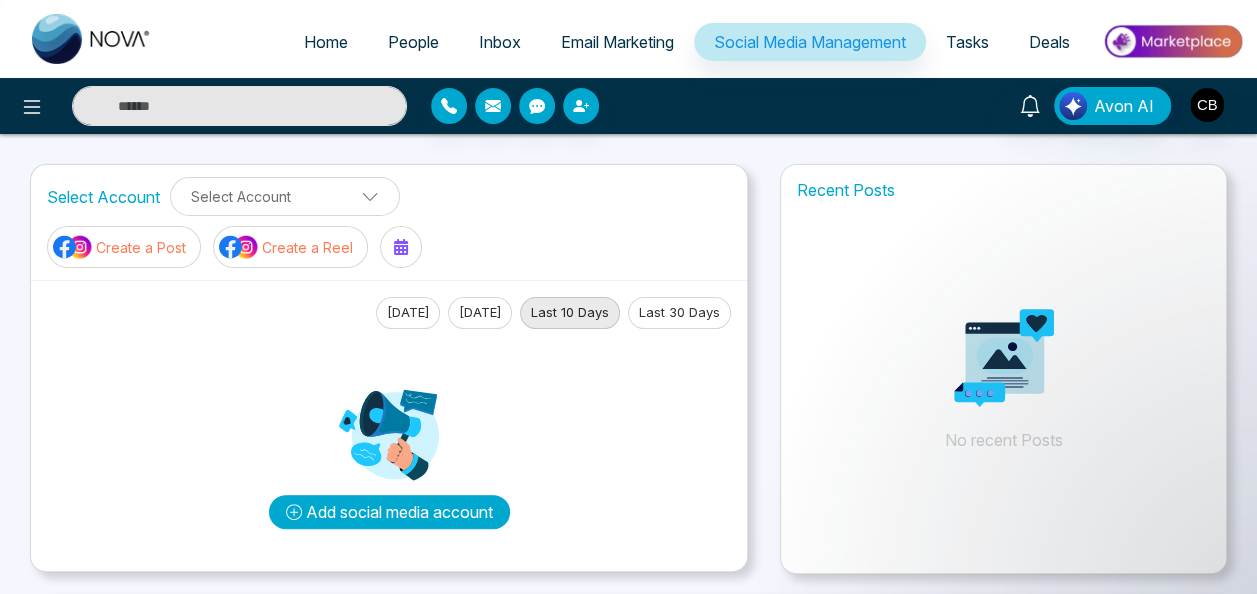 click on "Add social media account" at bounding box center [389, 512] 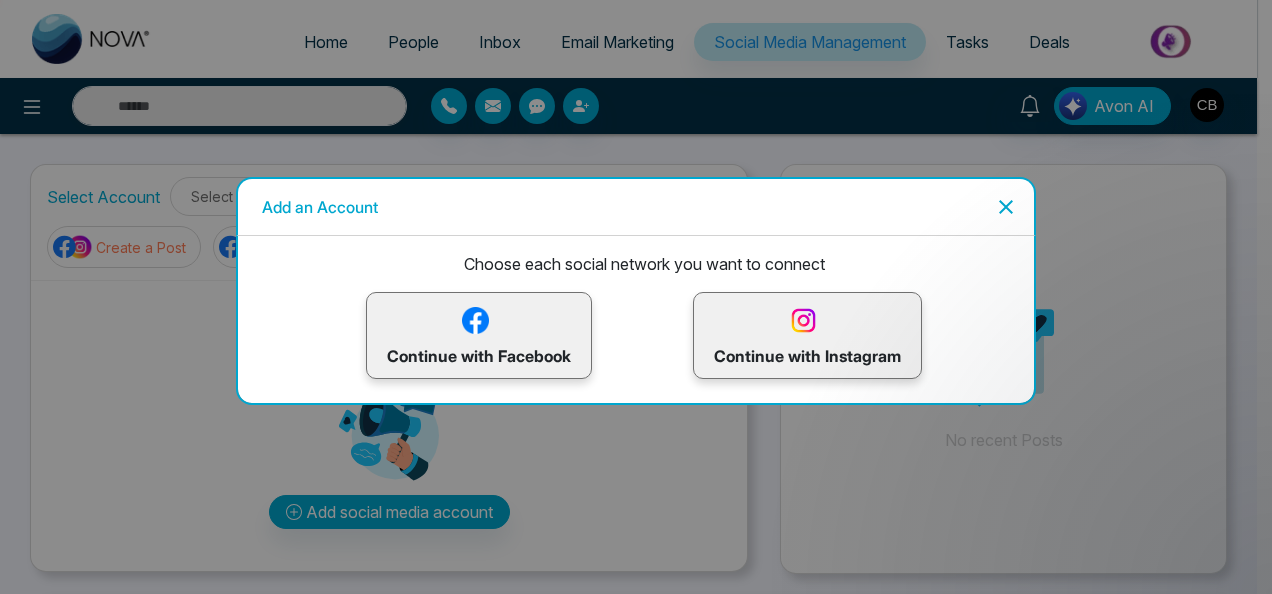 click on "Continue with Instagram" at bounding box center (807, 335) 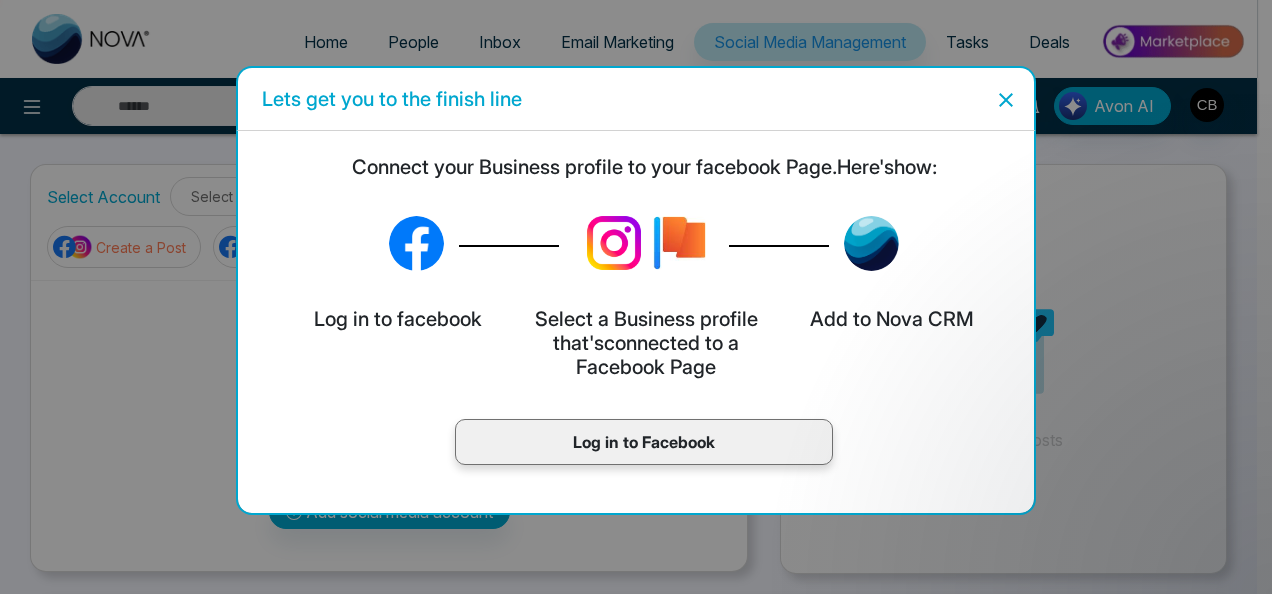 click 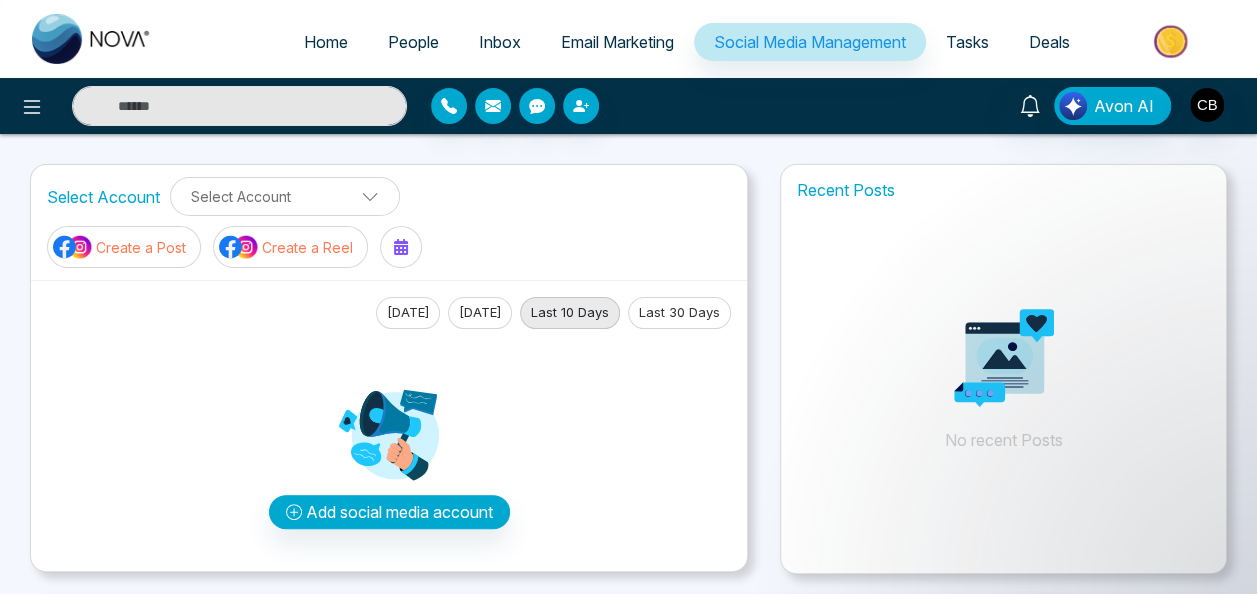 click on "Email Marketing" at bounding box center [617, 42] 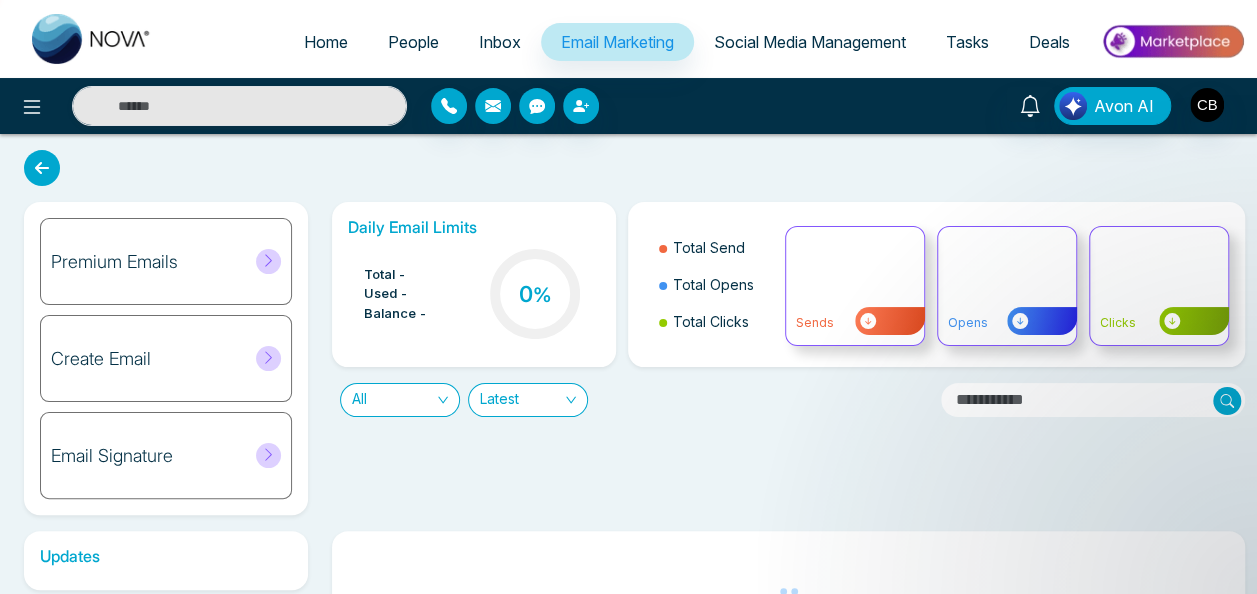 click on "People" at bounding box center (413, 42) 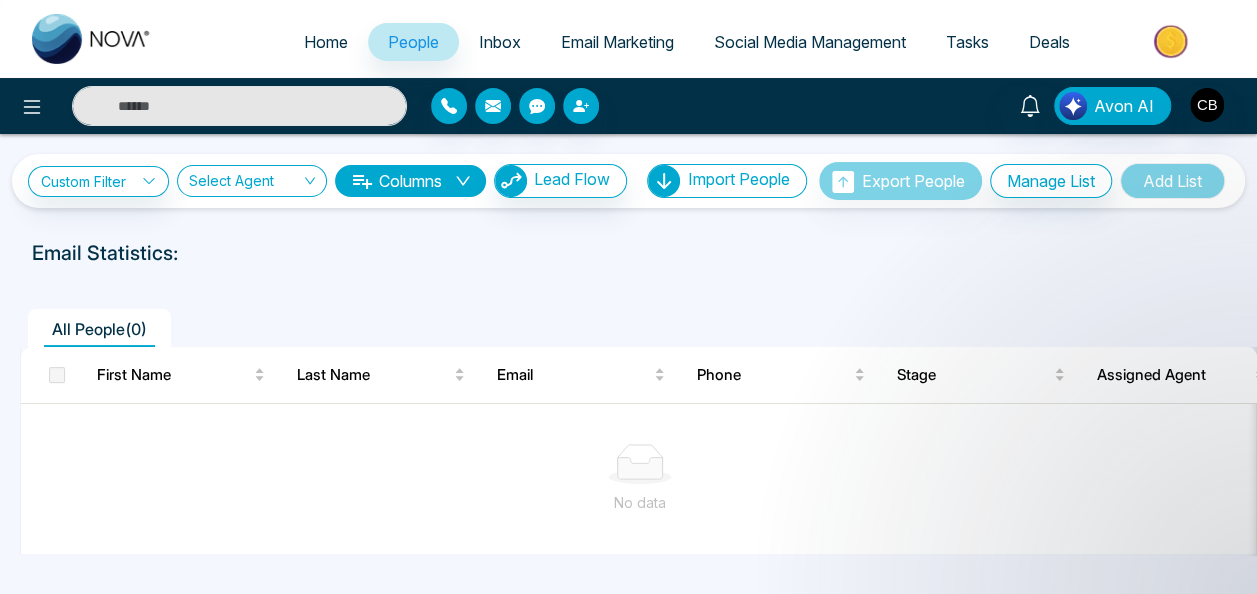 click on "Home" at bounding box center [326, 42] 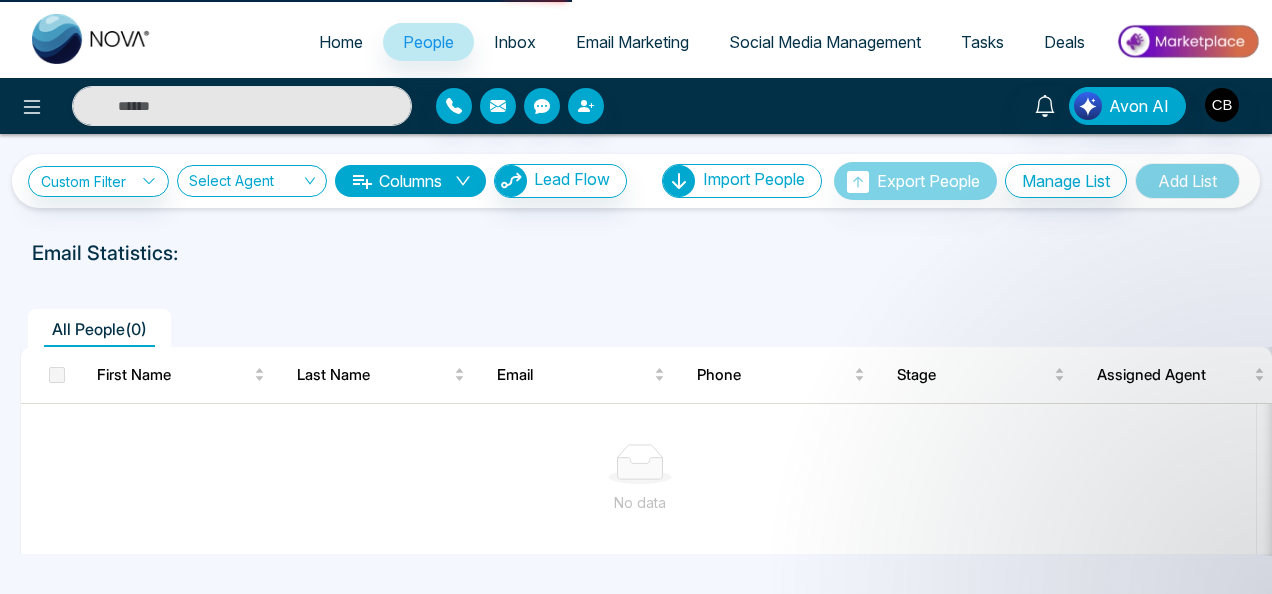 select on "*" 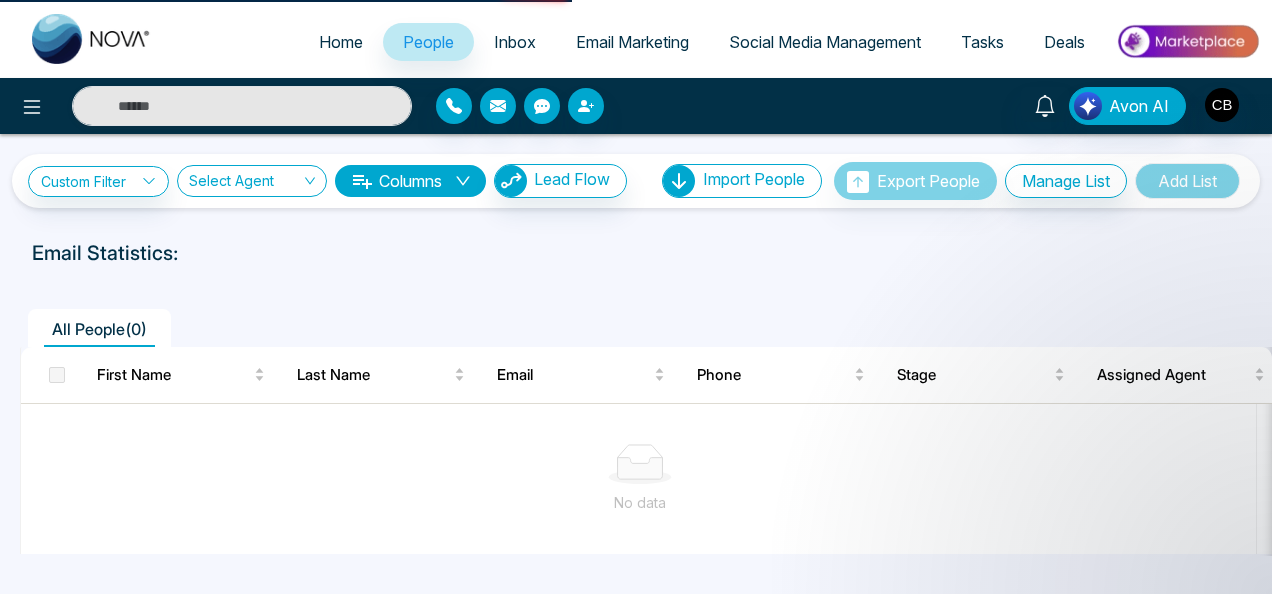 select on "*" 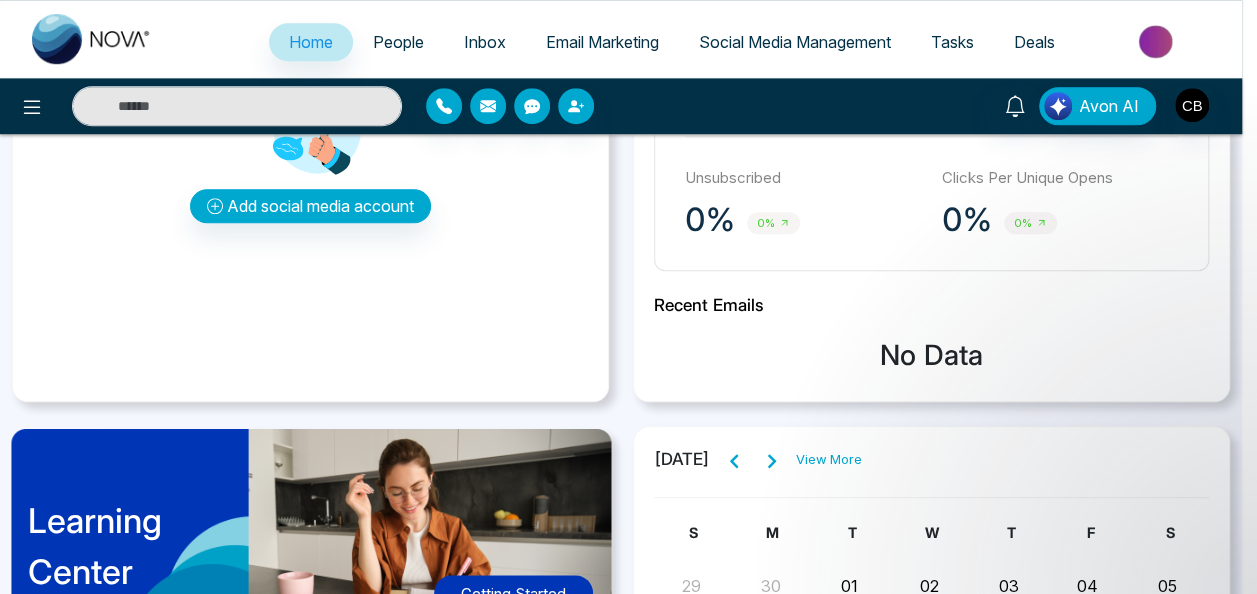 scroll, scrollTop: 780, scrollLeft: 0, axis: vertical 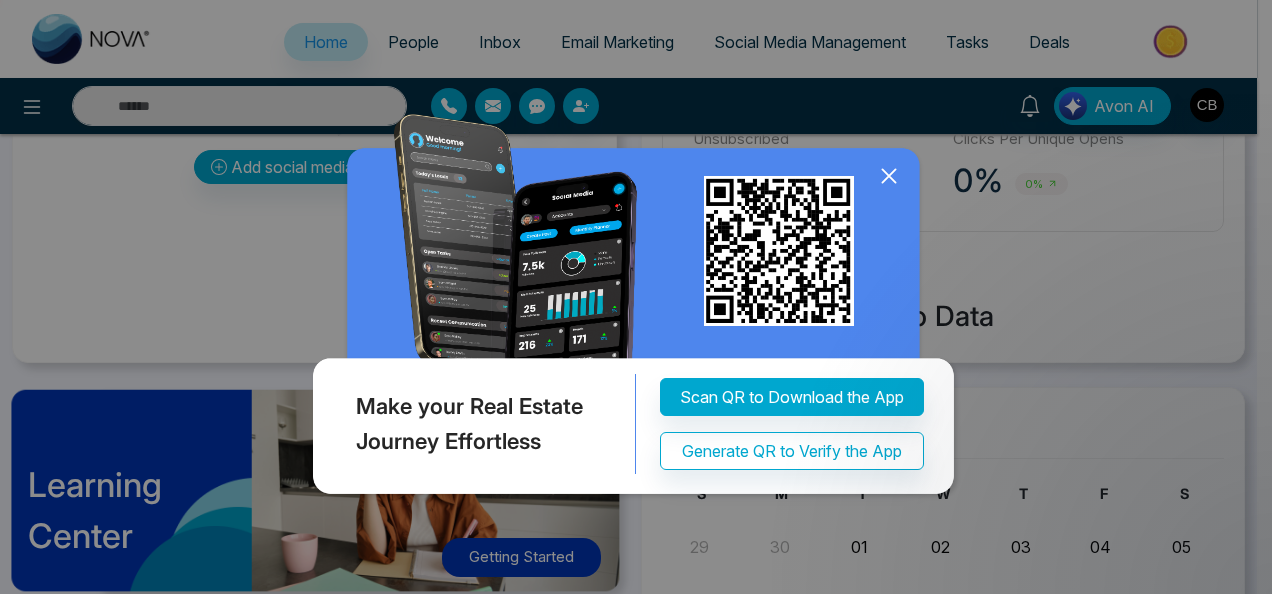 click 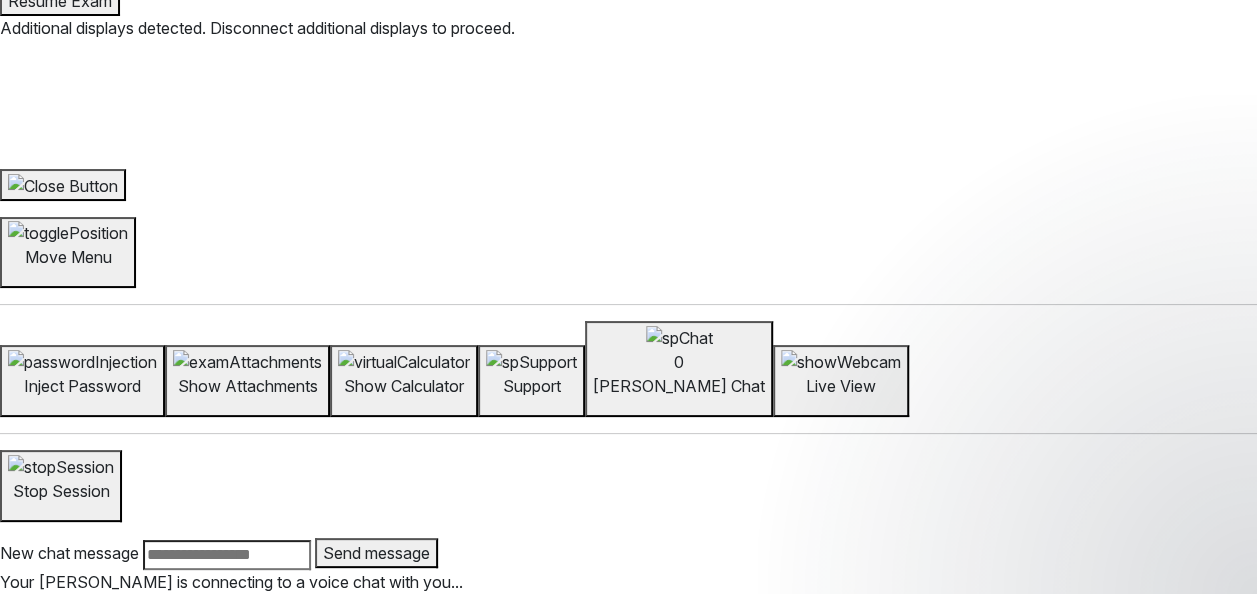scroll, scrollTop: 0, scrollLeft: 0, axis: both 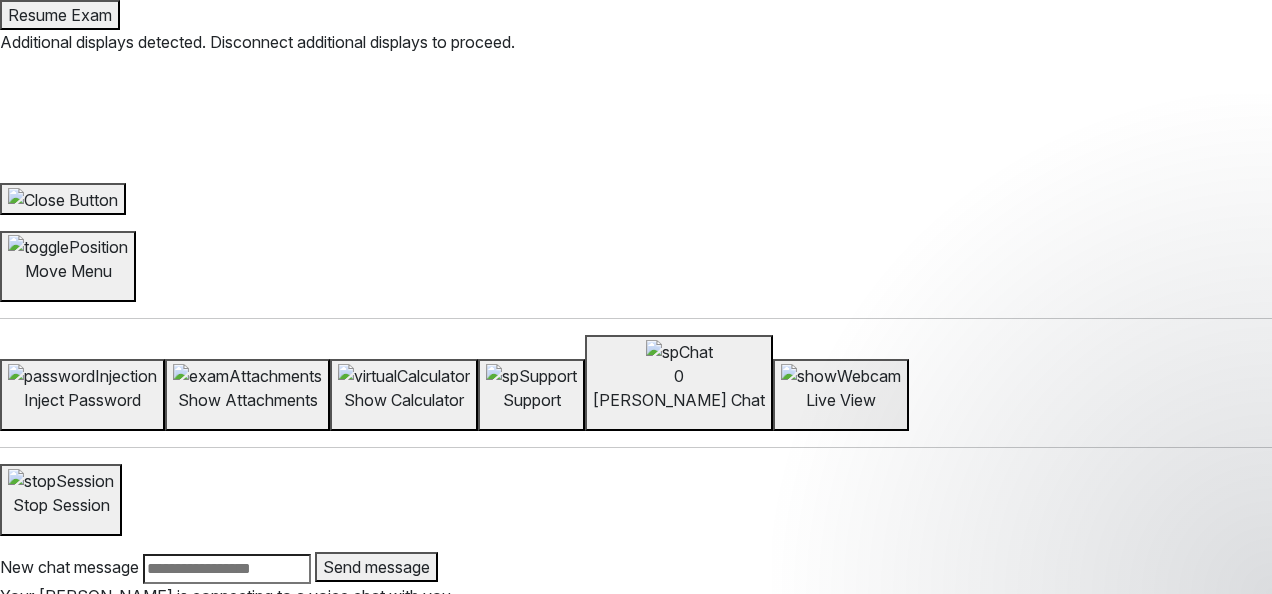 select on "*" 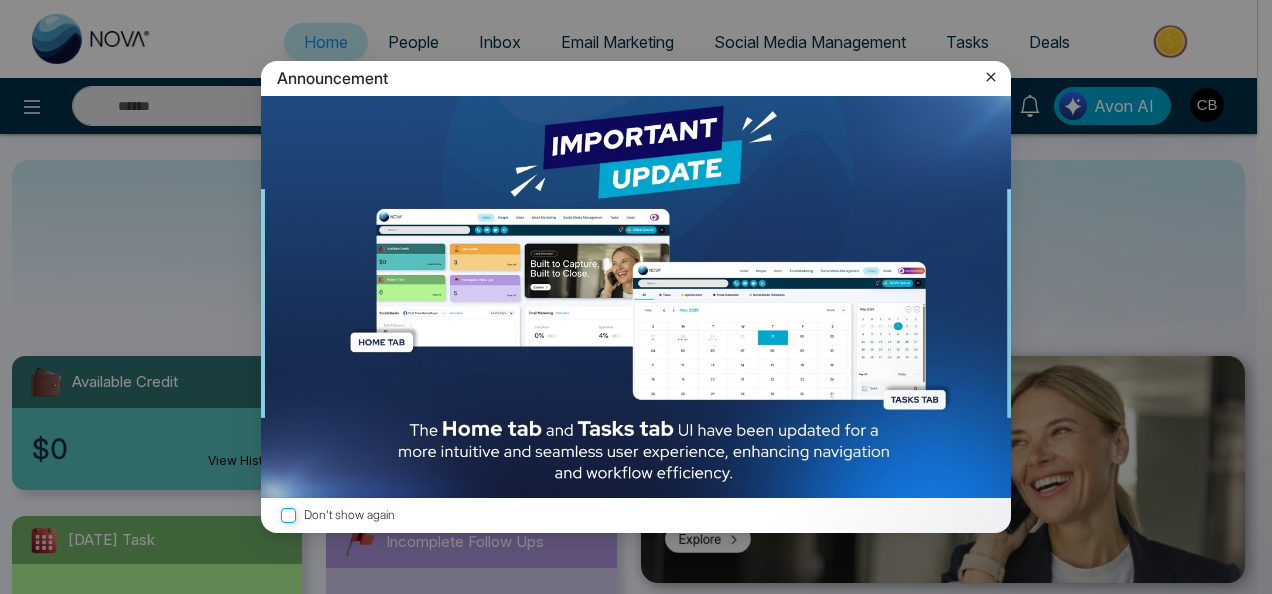 click 